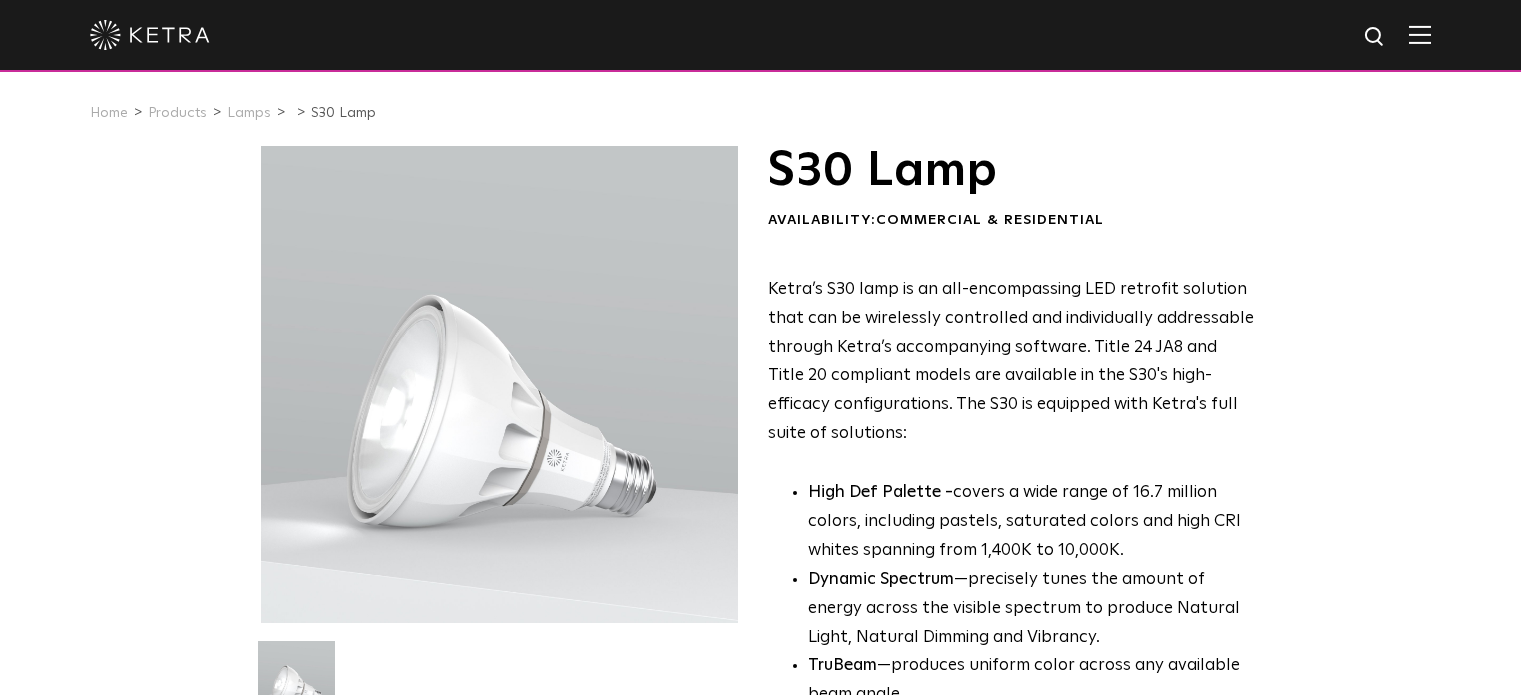 scroll, scrollTop: 0, scrollLeft: 0, axis: both 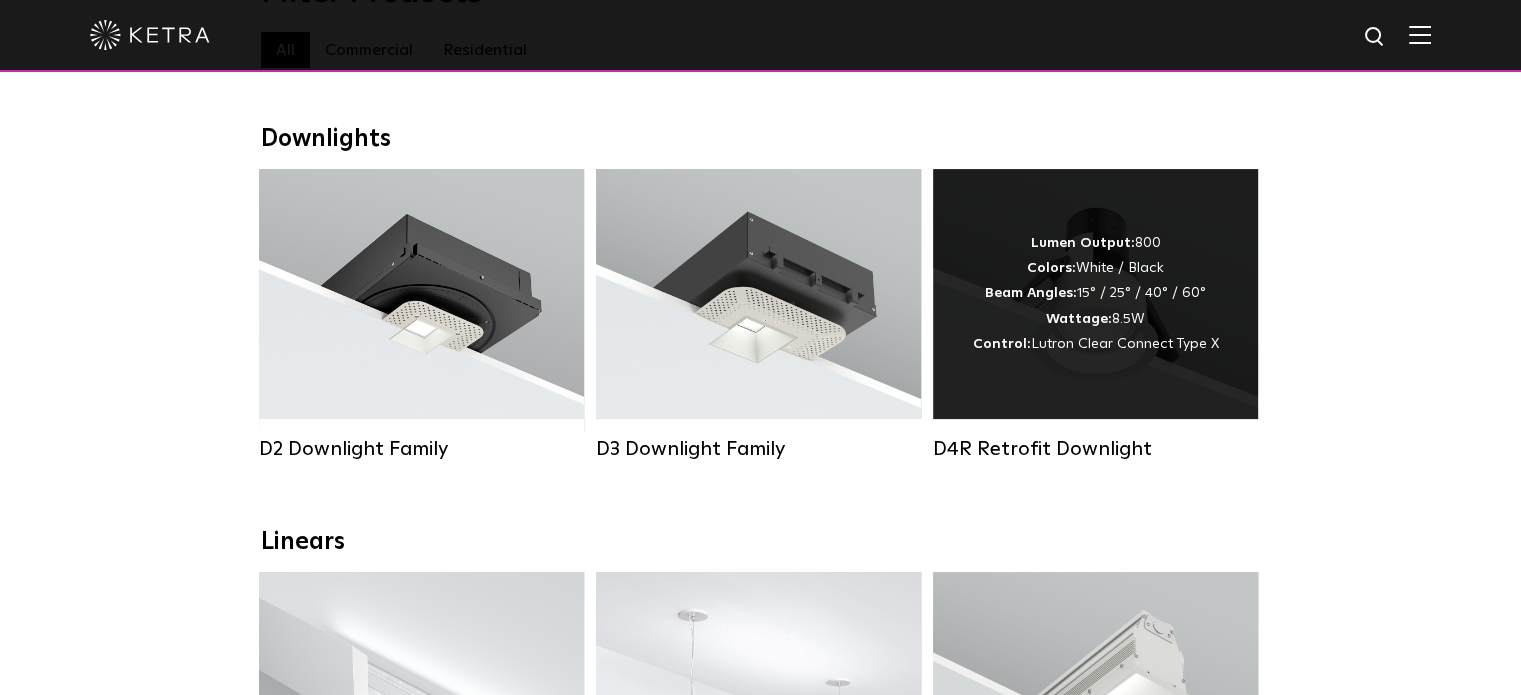 click on "Wattage:" at bounding box center [1079, 319] 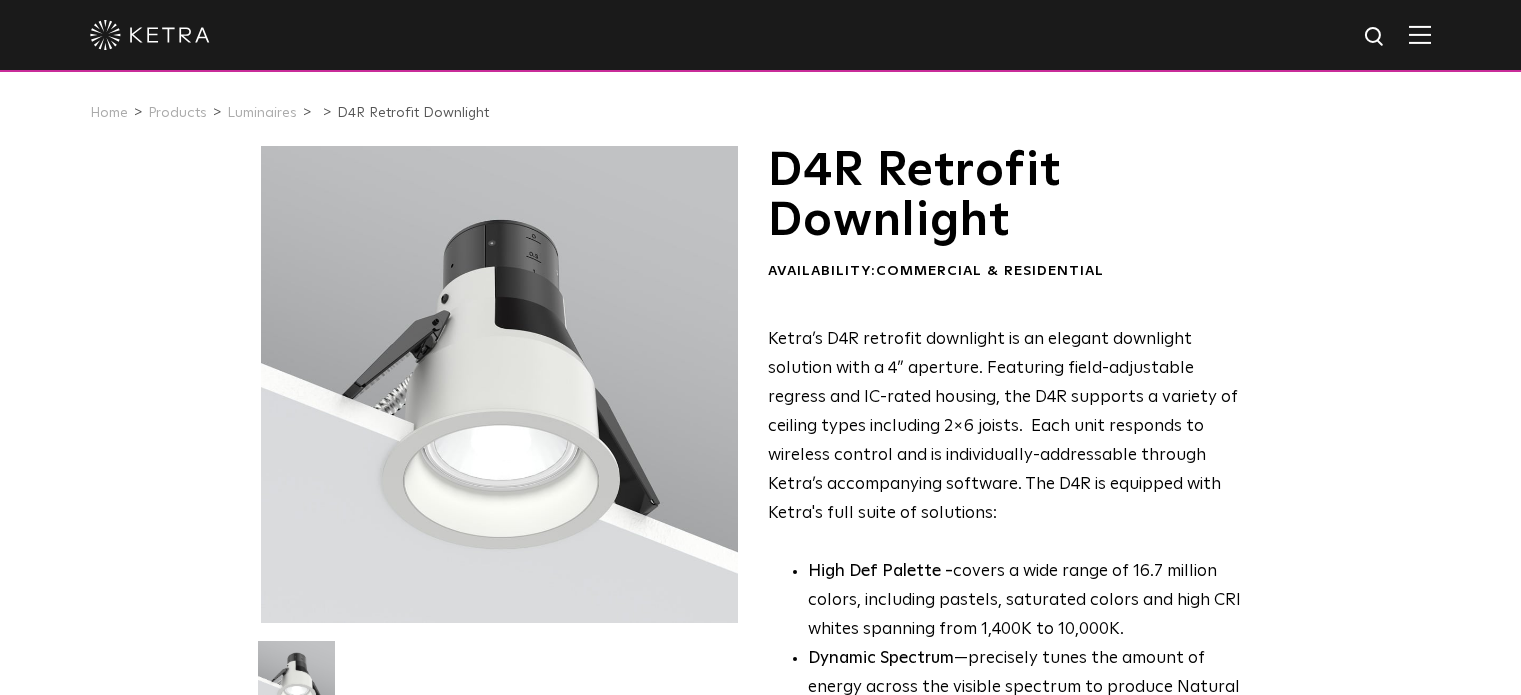 scroll, scrollTop: 0, scrollLeft: 0, axis: both 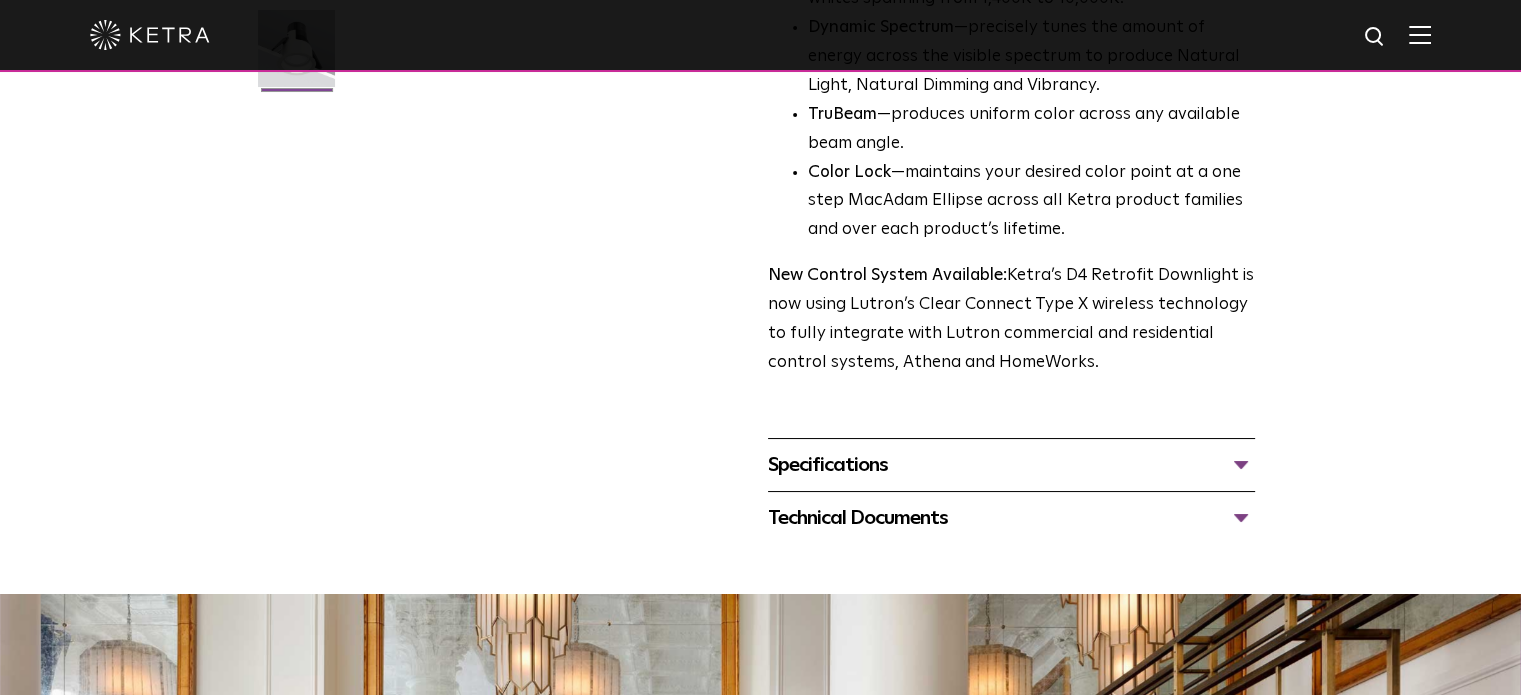click on "Specifications" at bounding box center (1011, 465) 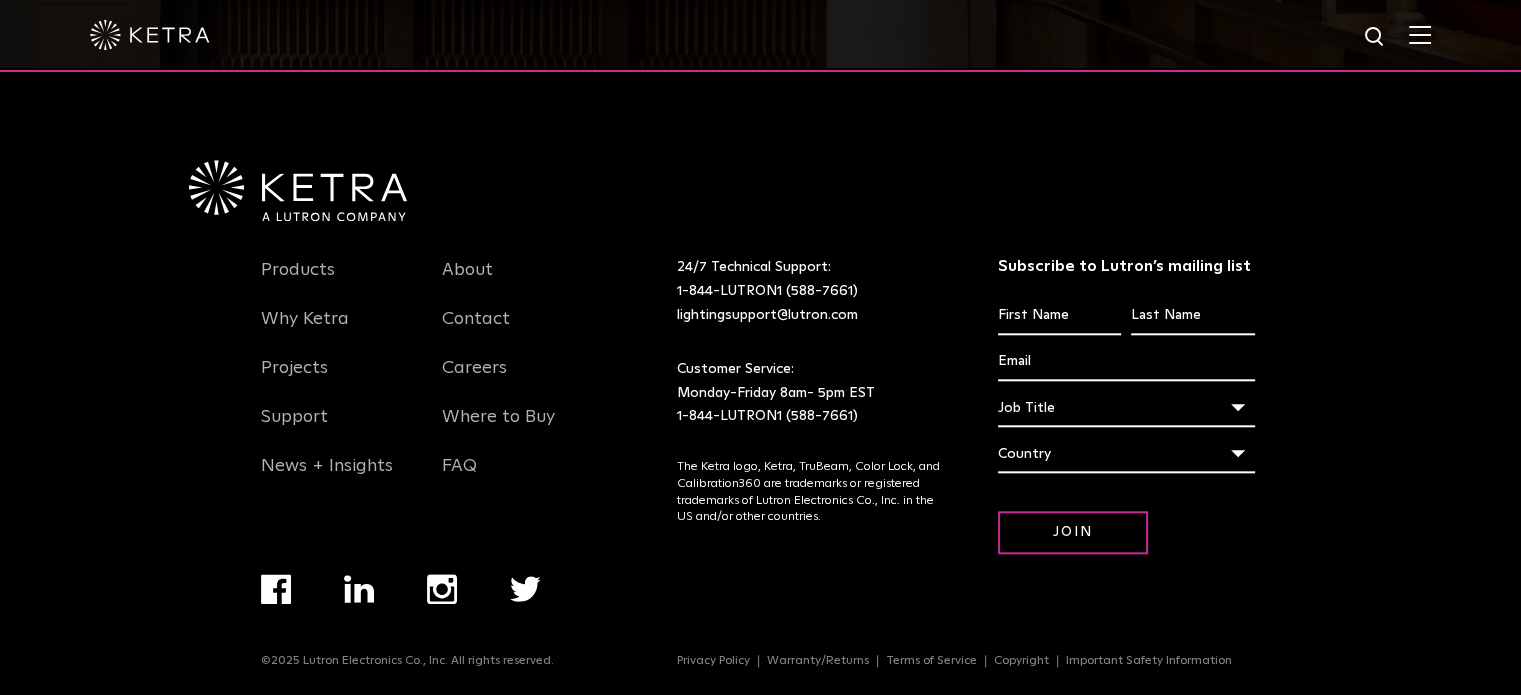 scroll, scrollTop: 2017, scrollLeft: 0, axis: vertical 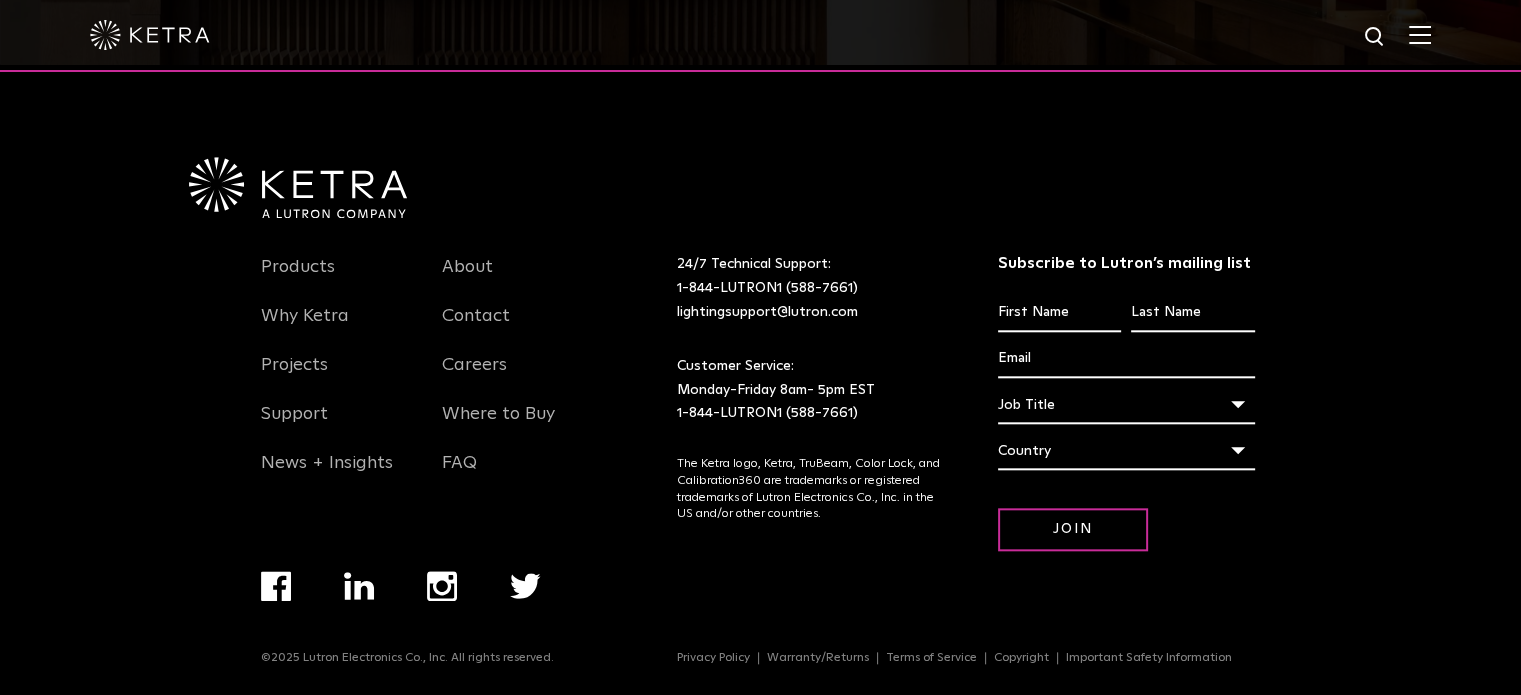 click on "Country" at bounding box center [1126, 451] 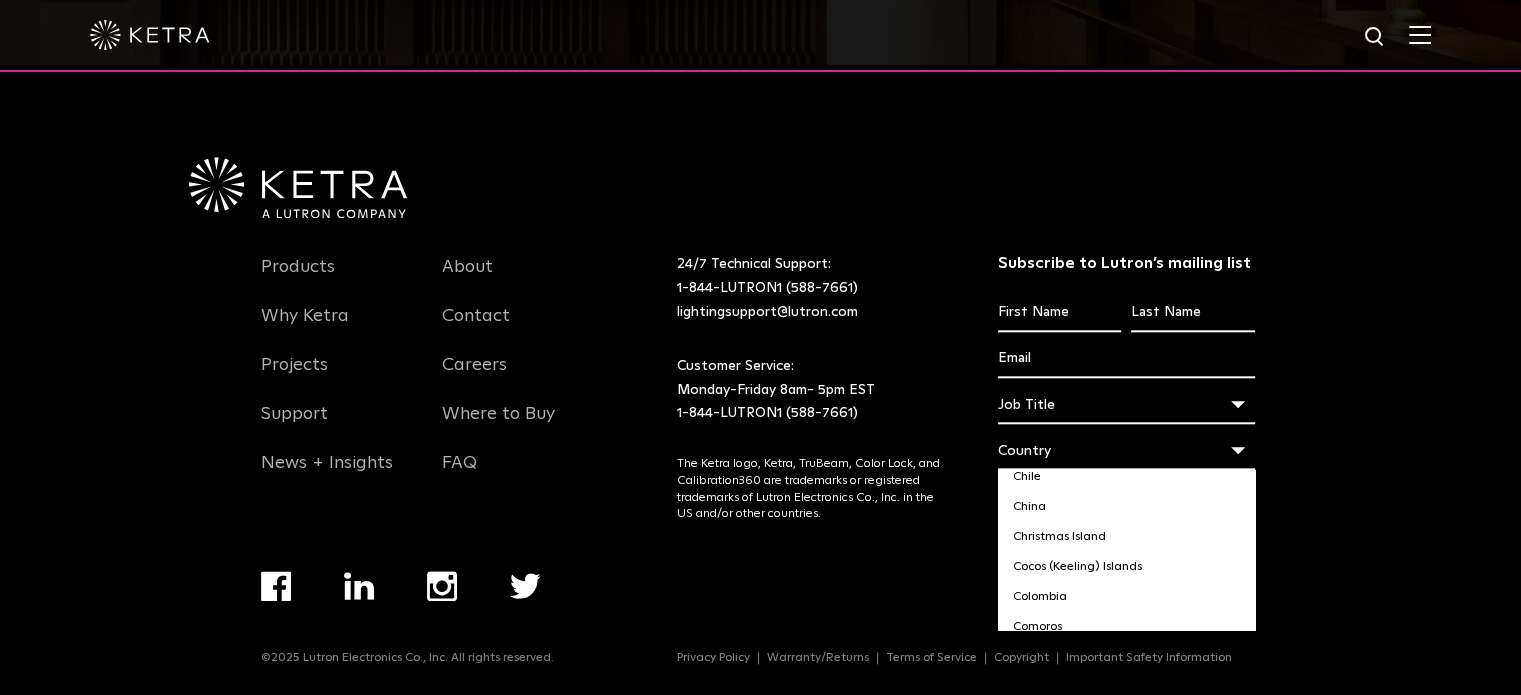 scroll, scrollTop: 1456, scrollLeft: 0, axis: vertical 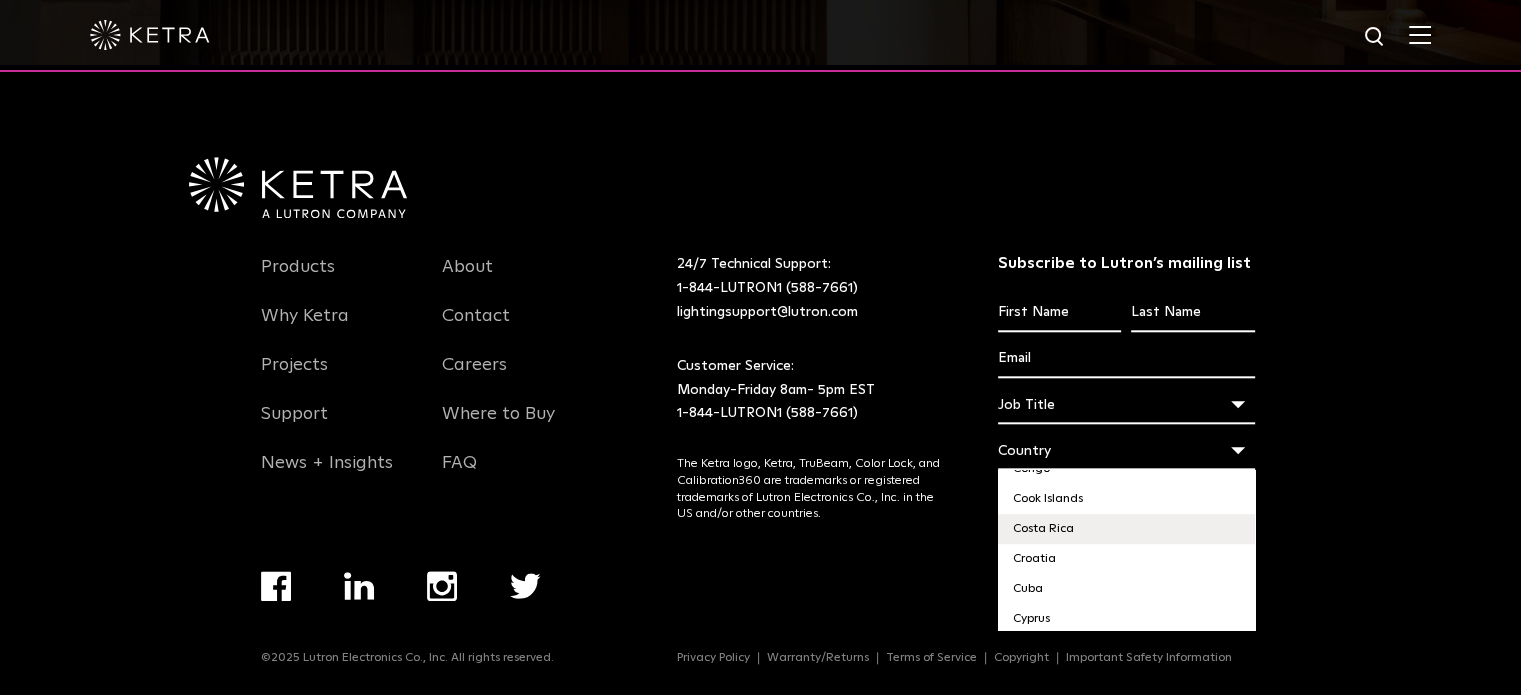 click on "Costa Rica" at bounding box center [1126, 529] 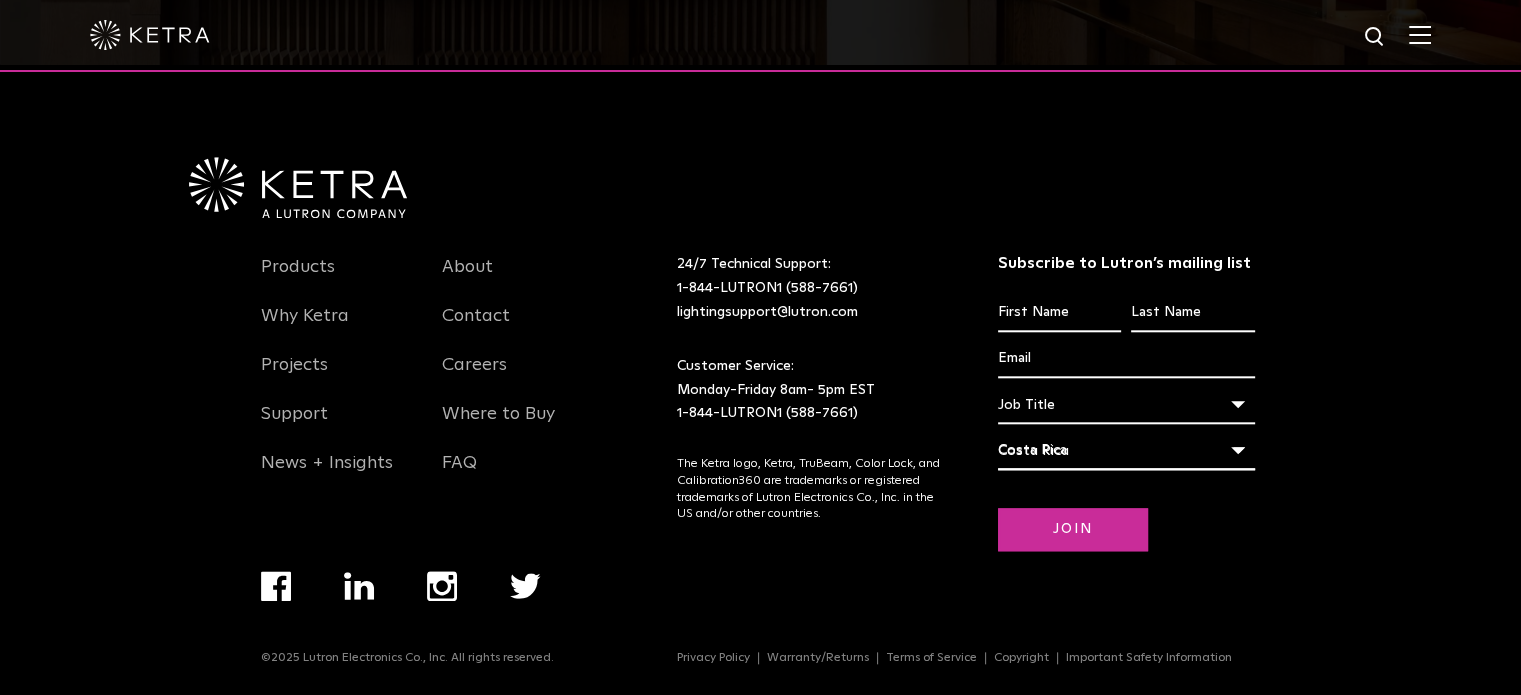click on "Join" at bounding box center [1073, 529] 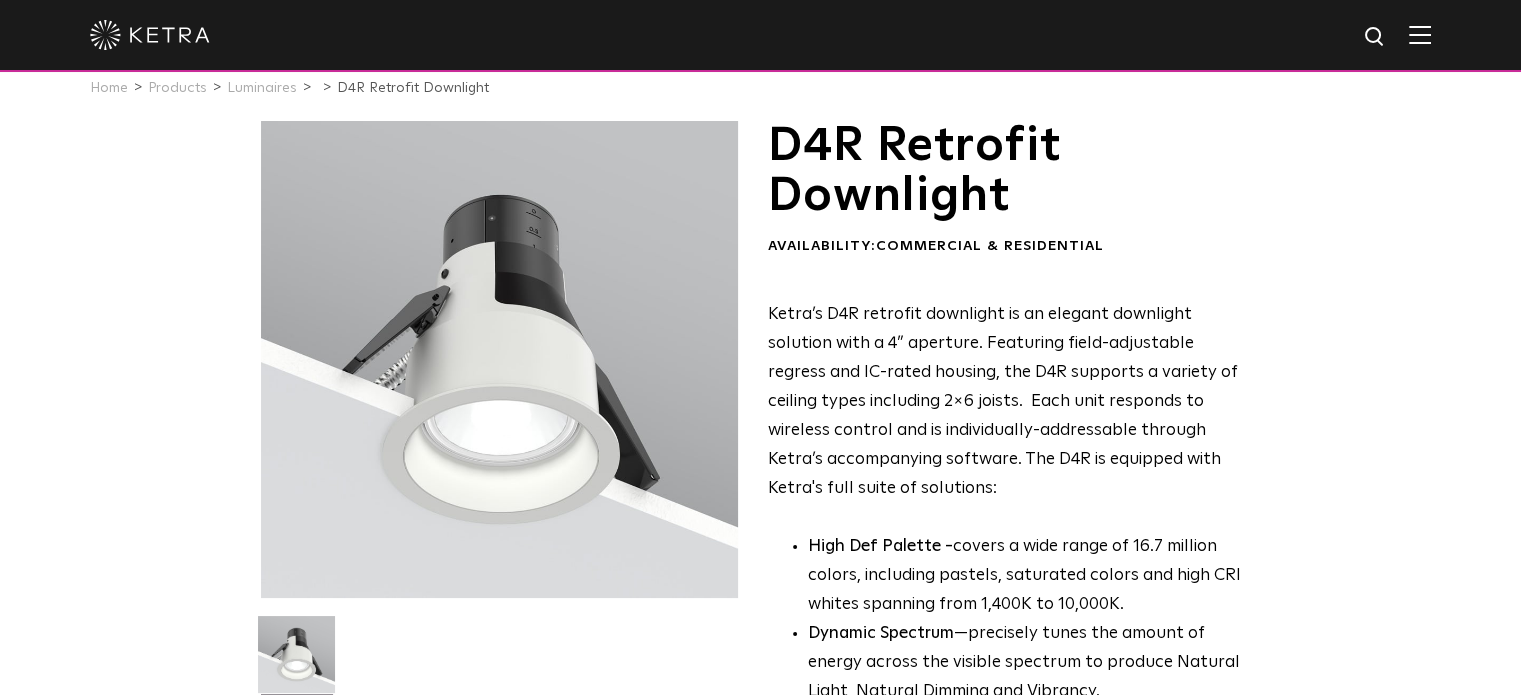 scroll, scrollTop: 0, scrollLeft: 0, axis: both 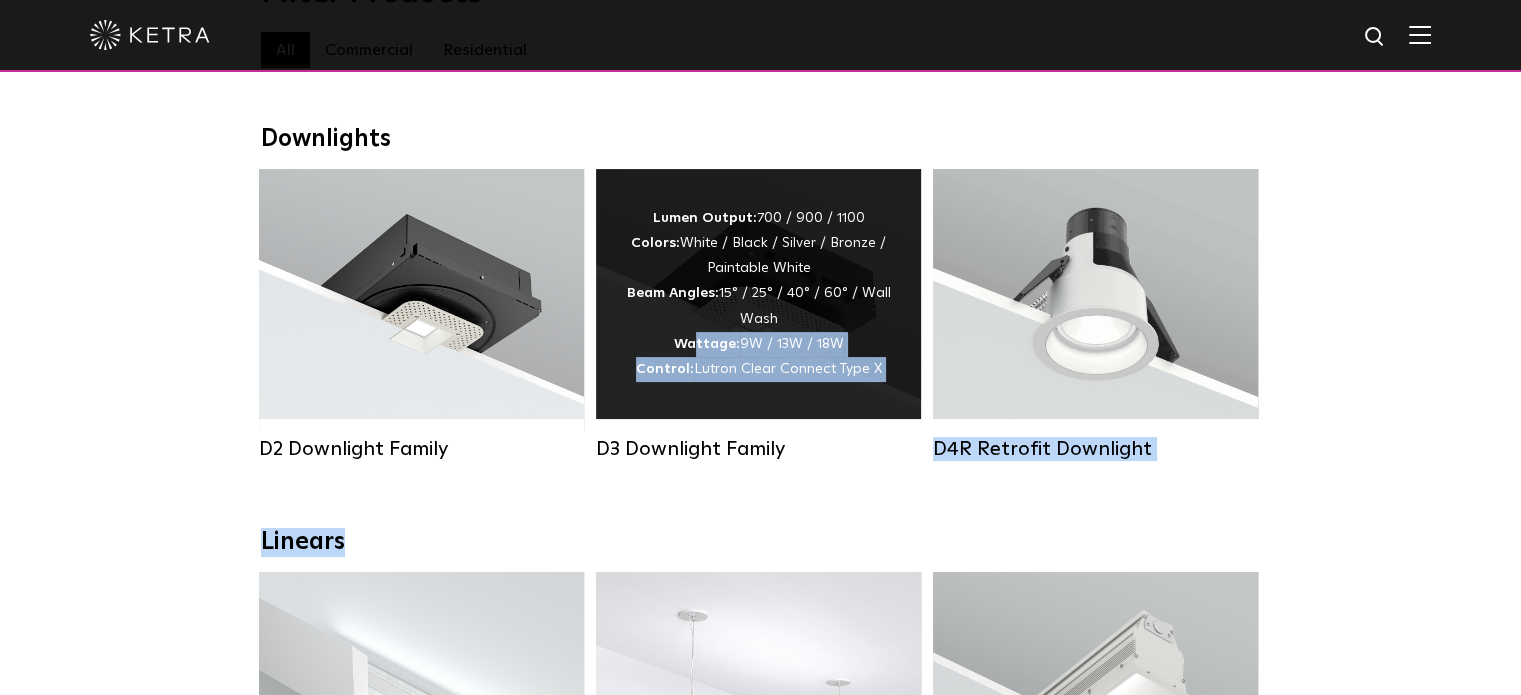 drag, startPoint x: 534, startPoint y: 567, endPoint x: 698, endPoint y: 348, distance: 273.60007 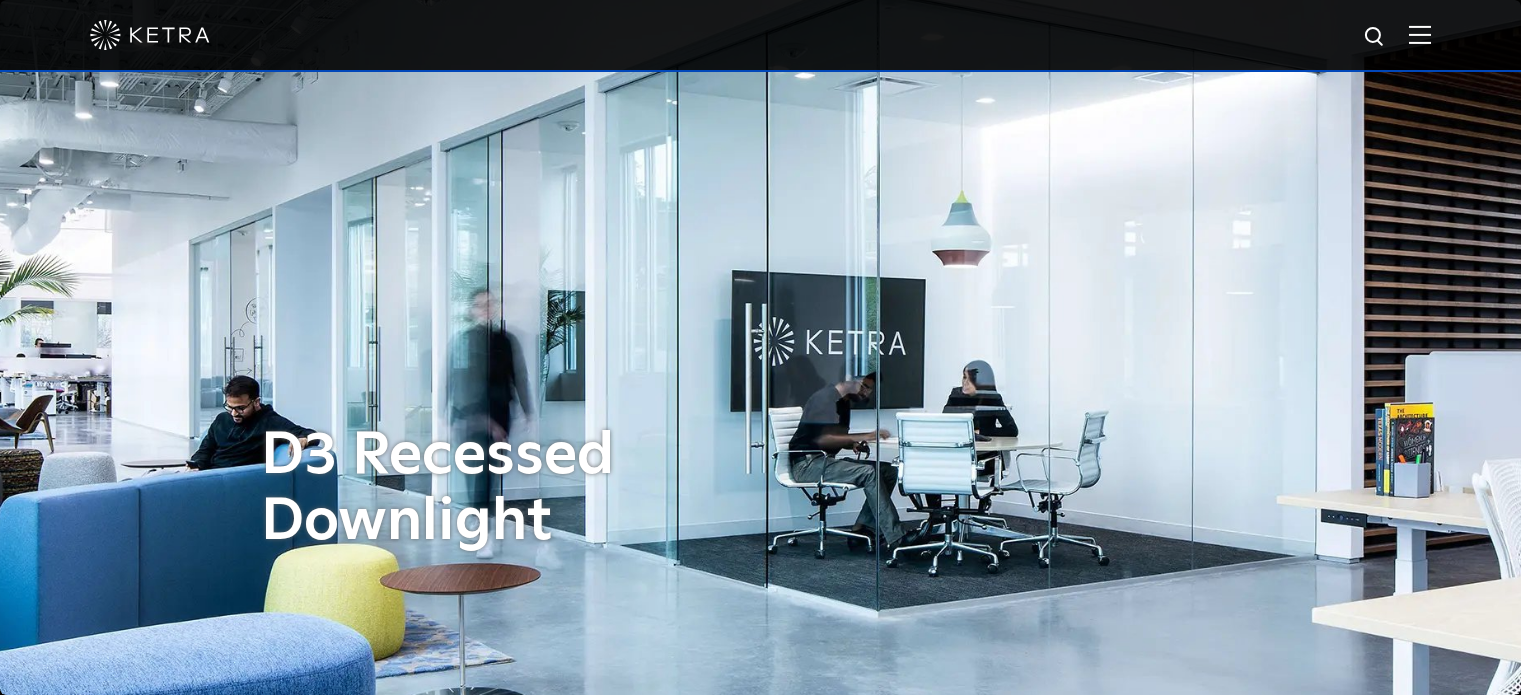 scroll, scrollTop: 0, scrollLeft: 0, axis: both 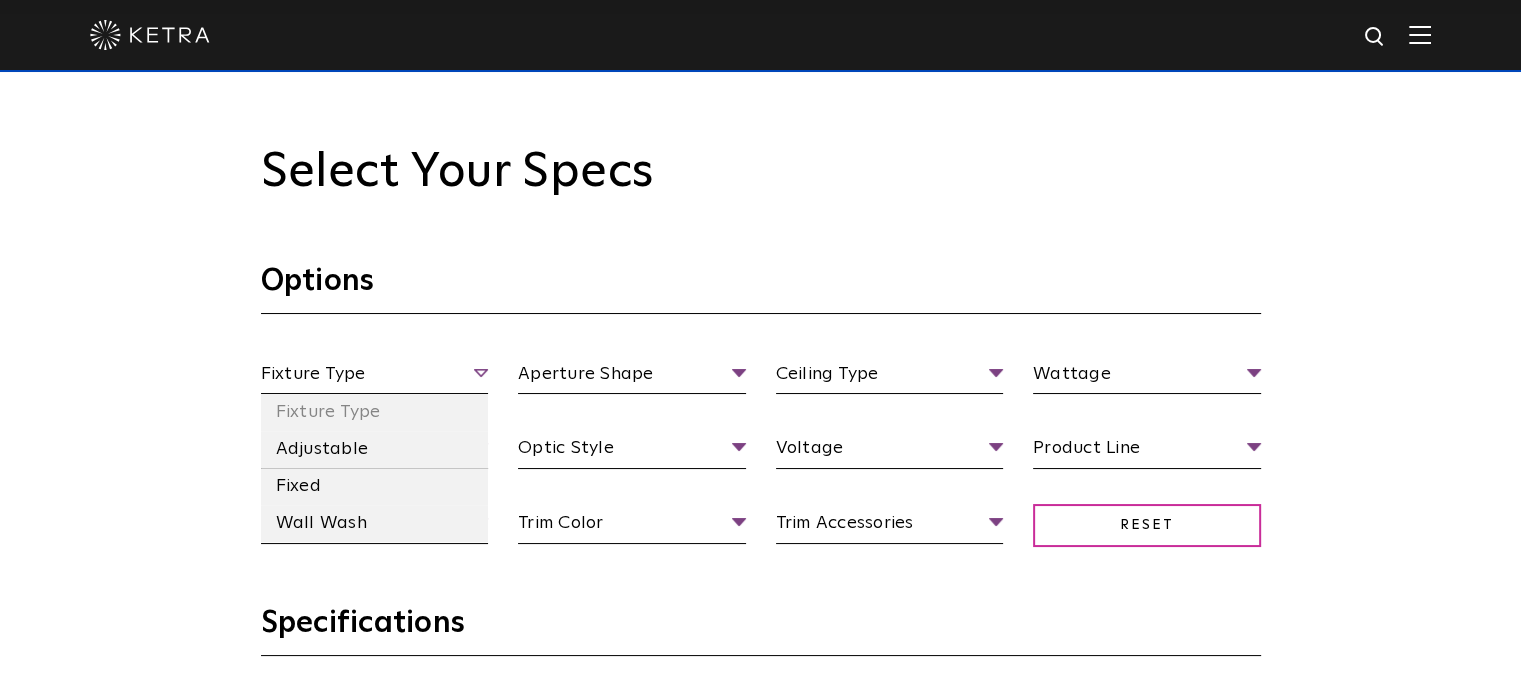 click on "Fixture Type" at bounding box center [375, 377] 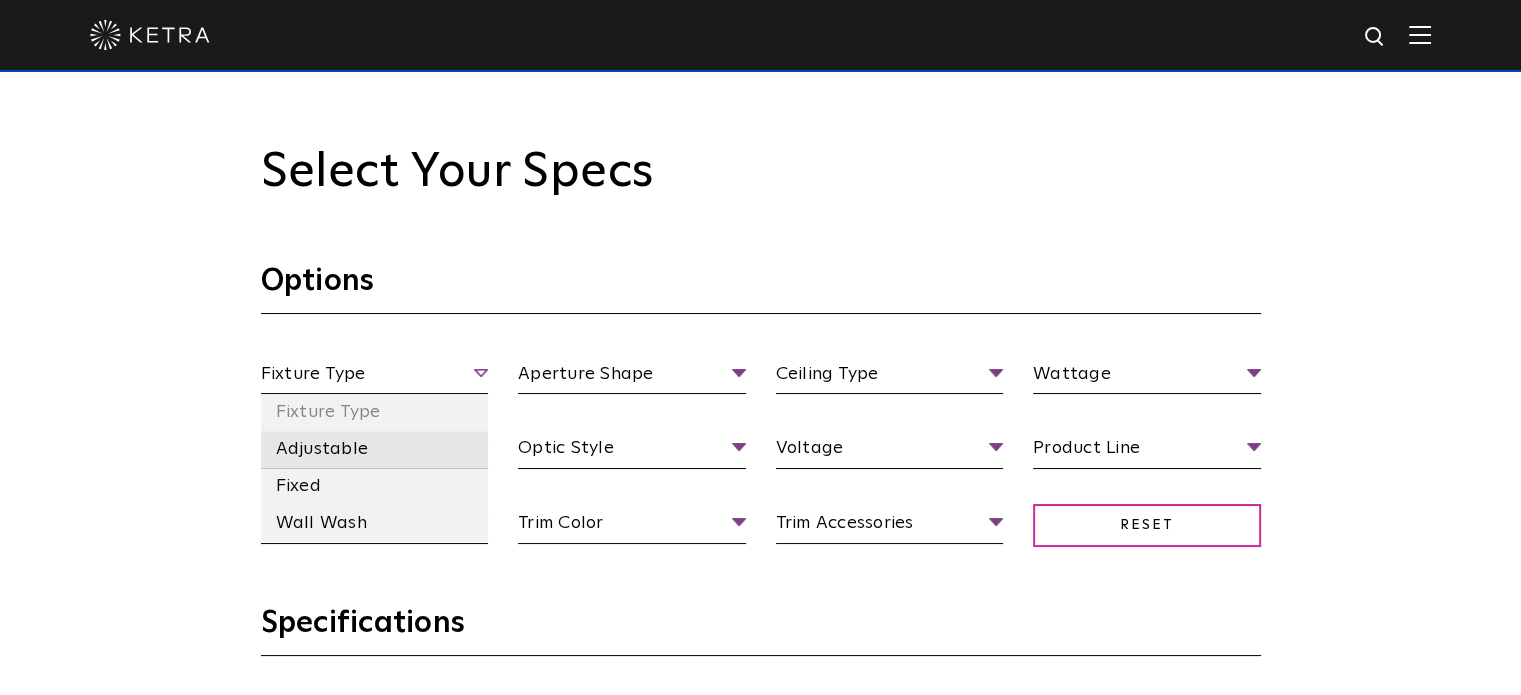 click on "Adjustable" at bounding box center [375, 449] 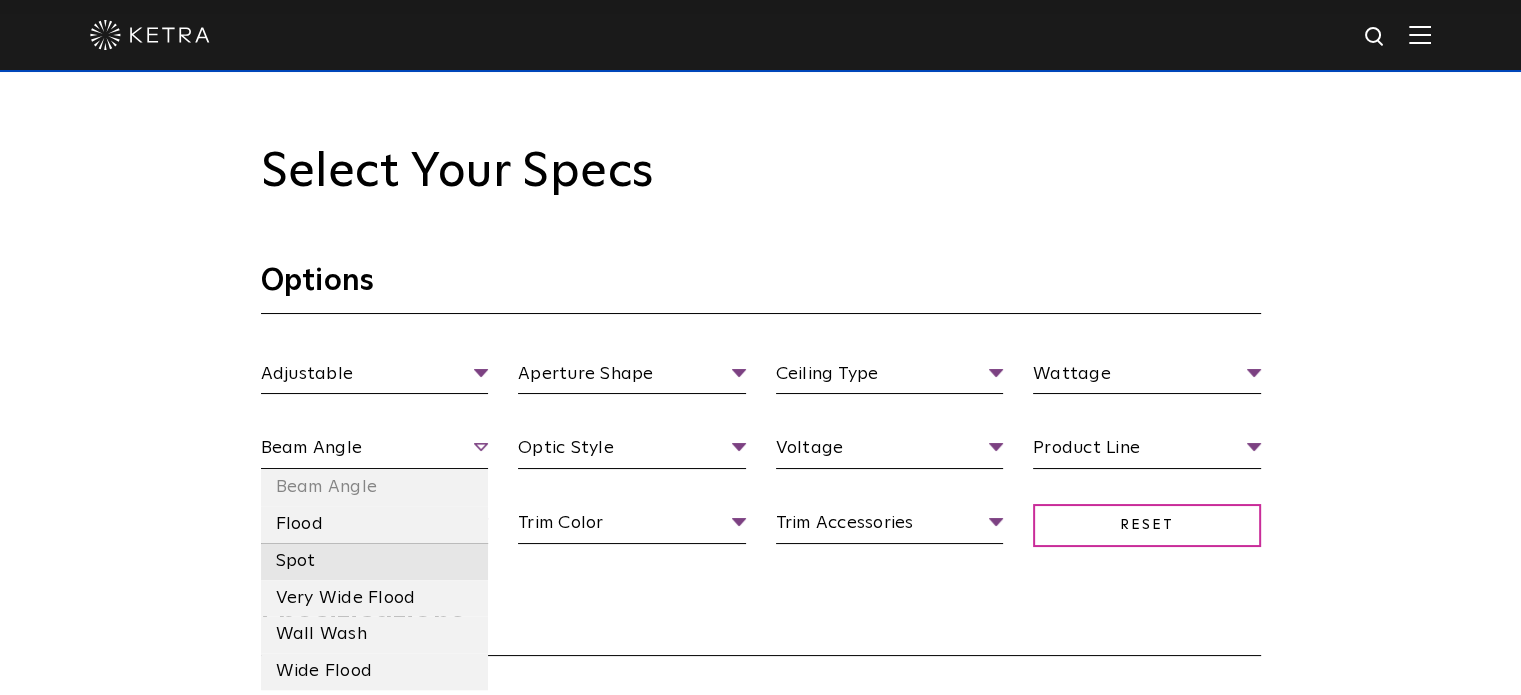 click on "Spot" at bounding box center [375, 561] 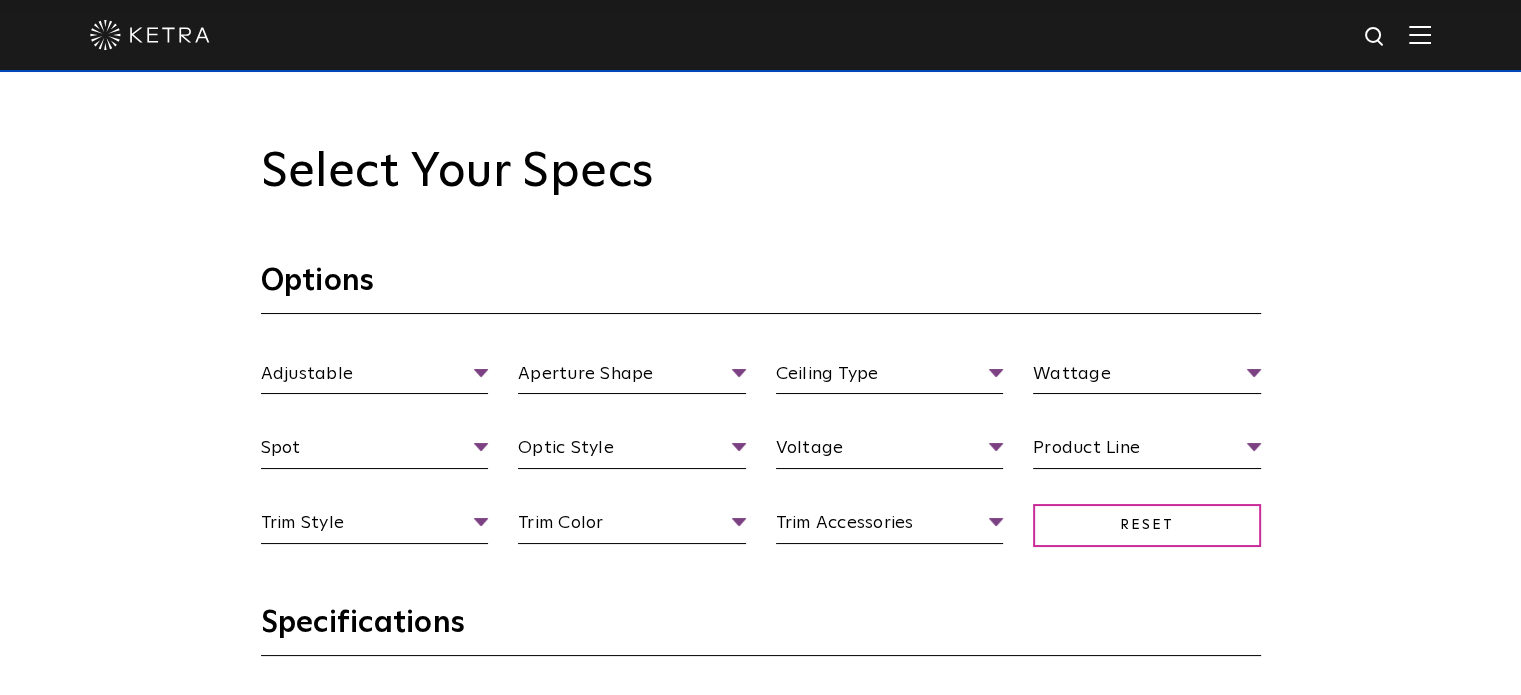 click on "Aperture Shape
Aperture Shape Round Square" at bounding box center (632, 377) 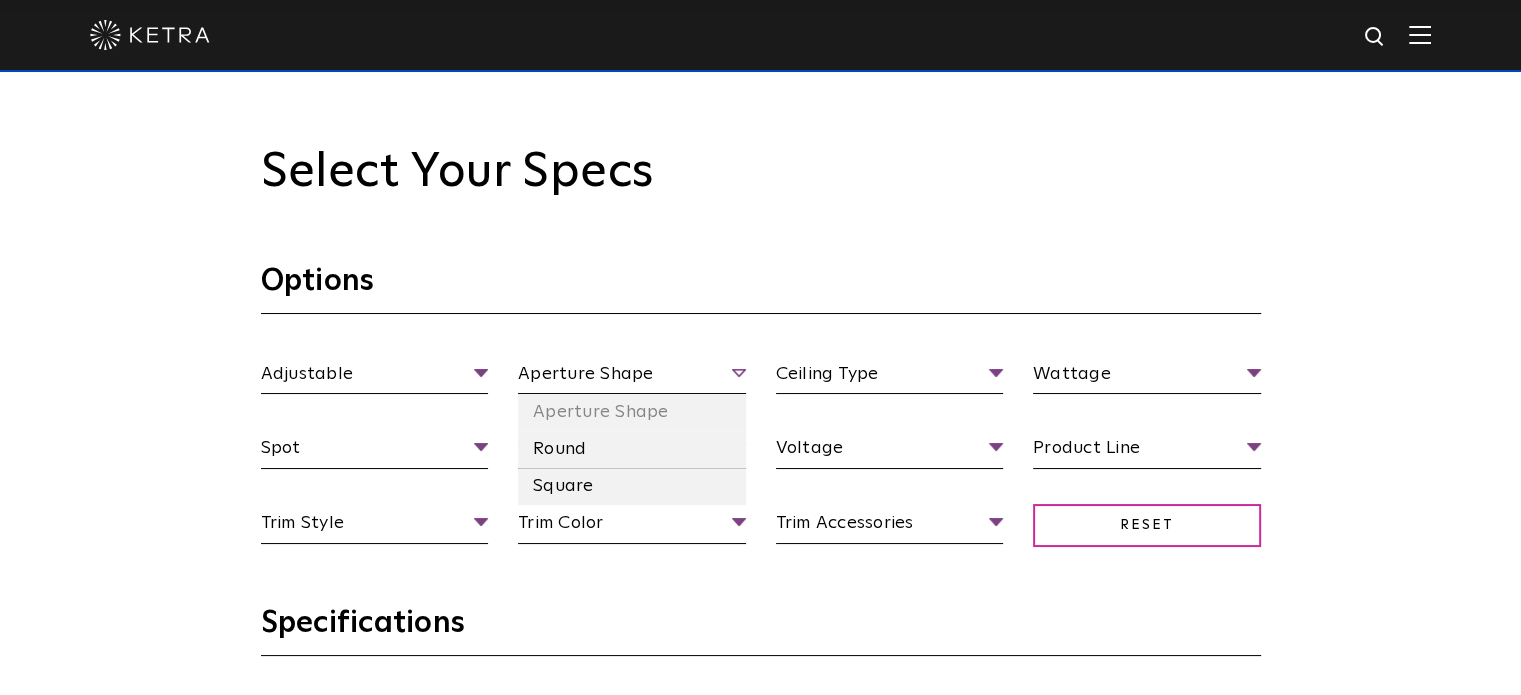 click on "Aperture Shape" at bounding box center (632, 377) 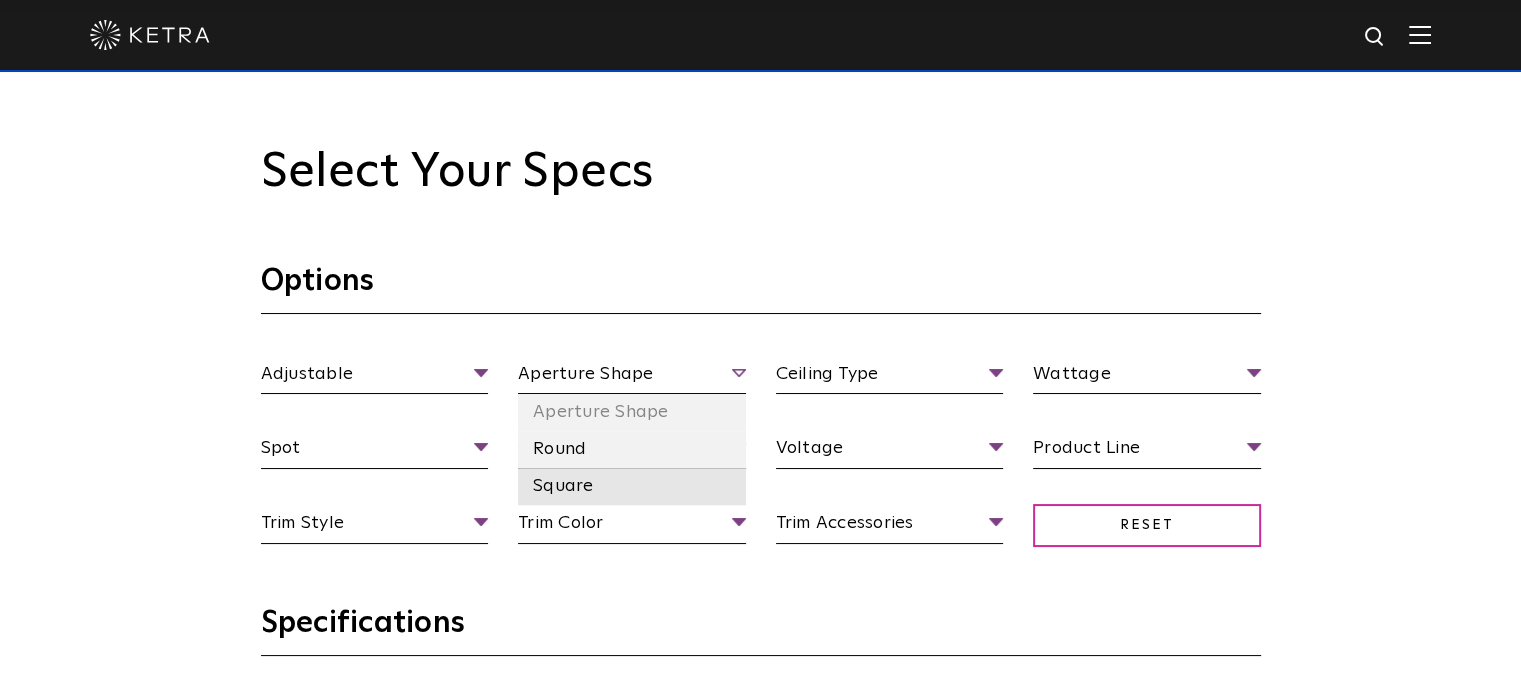click on "Square" at bounding box center (632, 486) 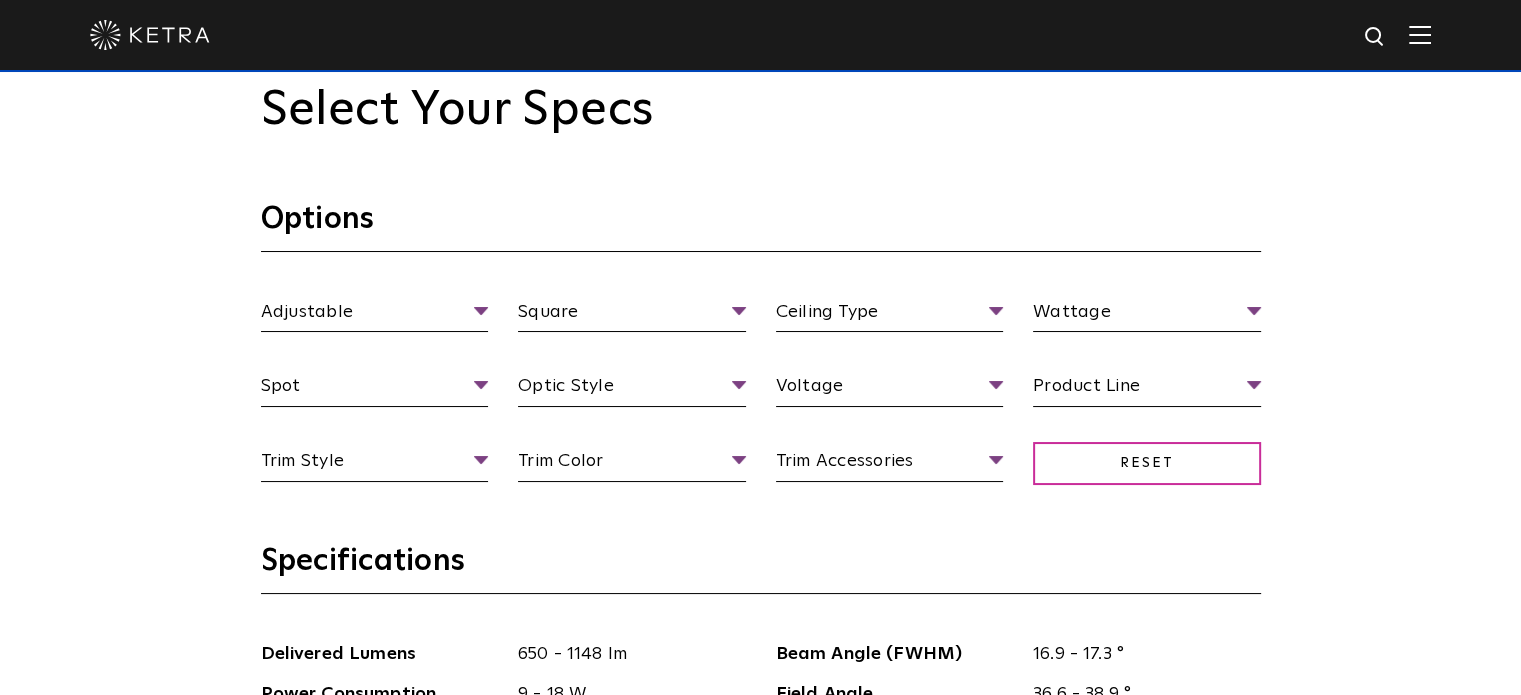 scroll, scrollTop: 1732, scrollLeft: 0, axis: vertical 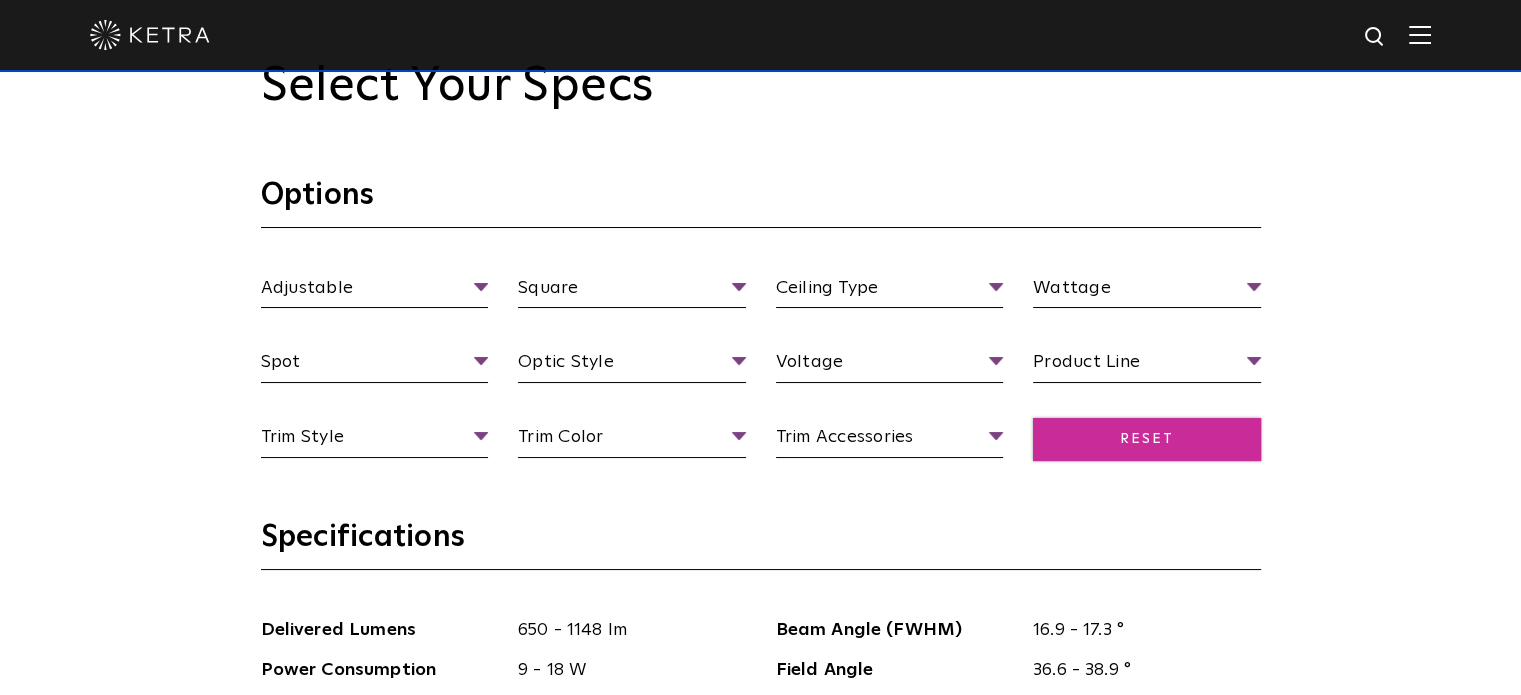 click on "Reset" at bounding box center [1147, 439] 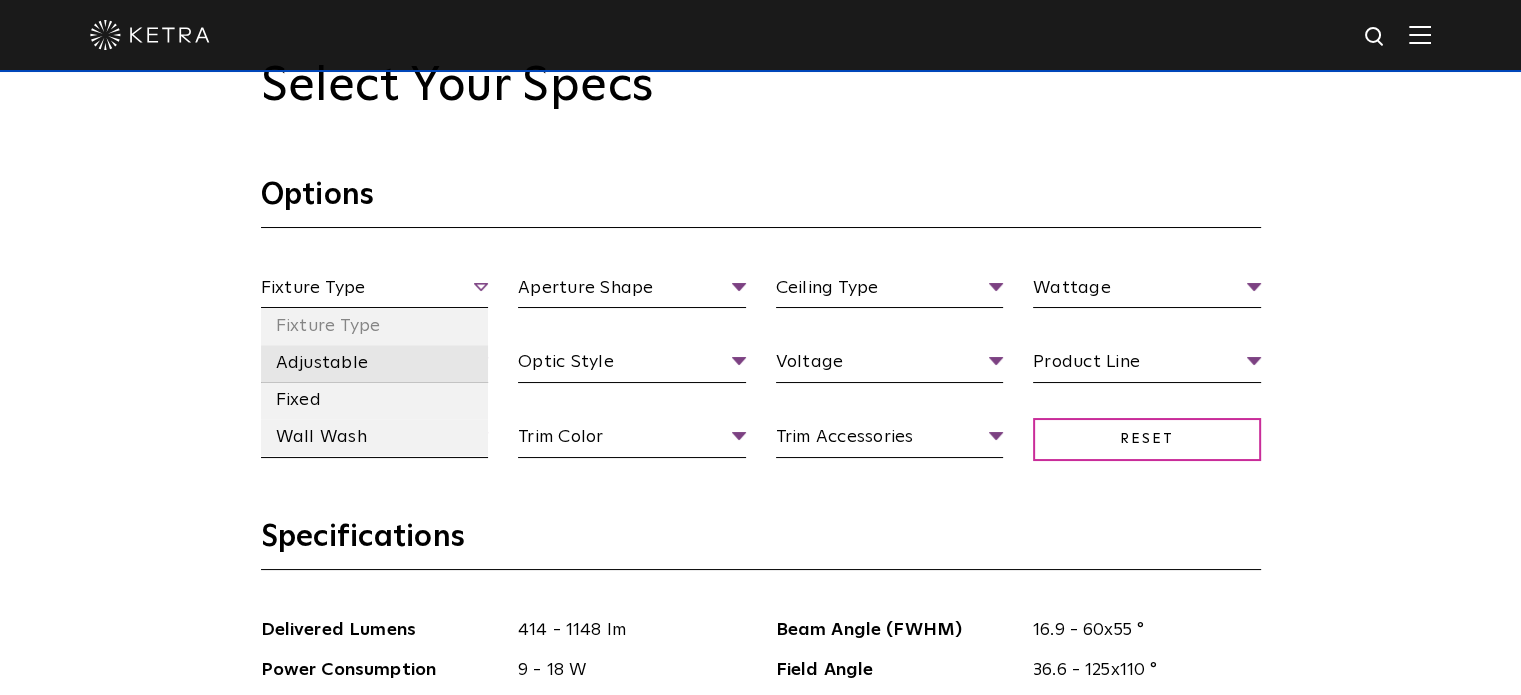 click on "Adjustable" at bounding box center [375, 363] 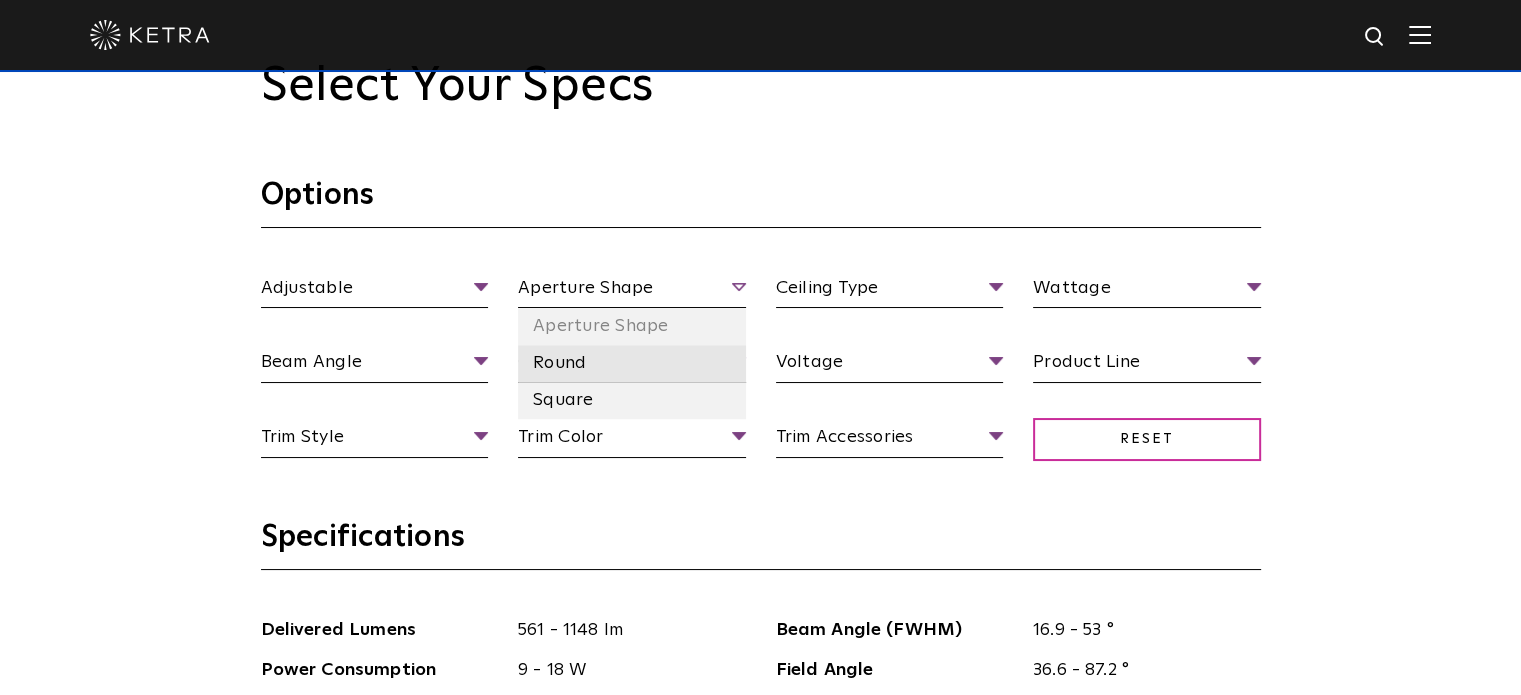 click on "Round" at bounding box center [632, 363] 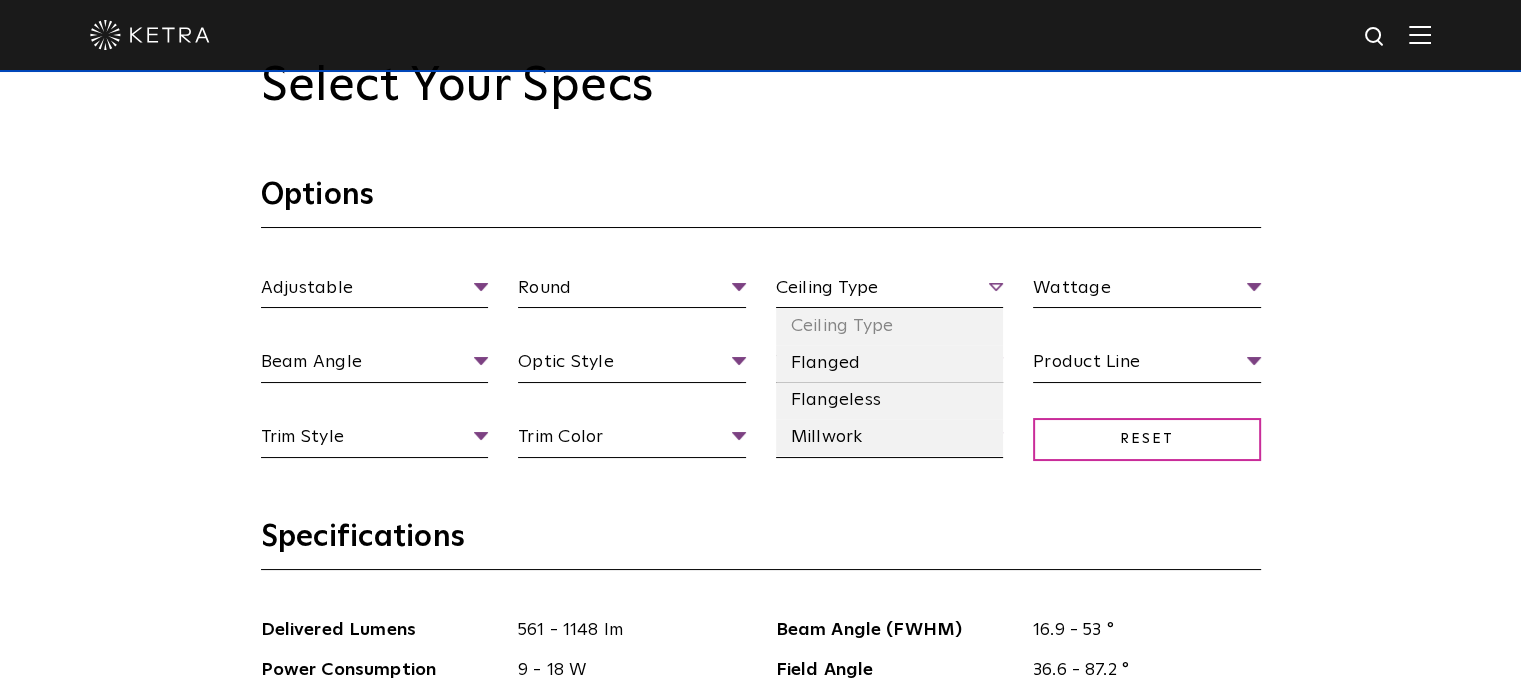 click on "Ceiling Type" at bounding box center (890, 291) 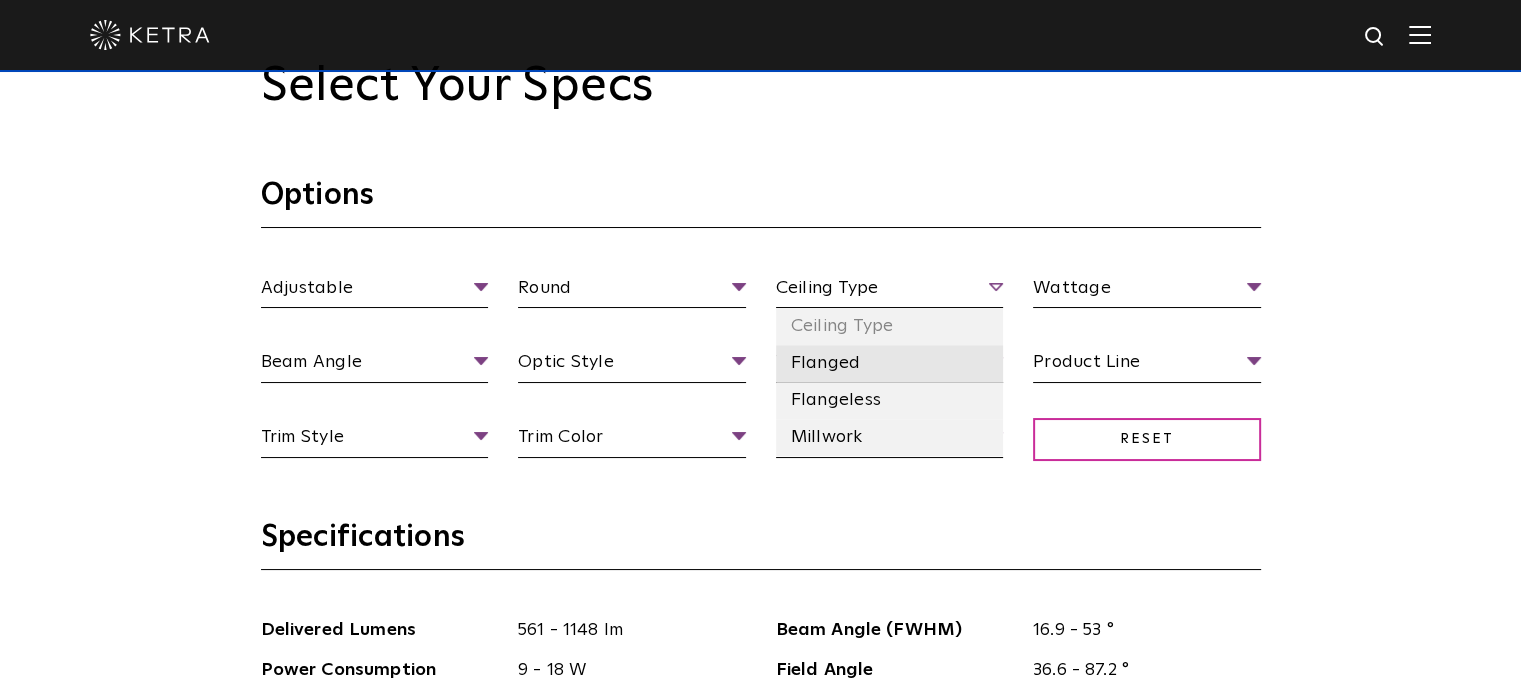 click on "Flanged" at bounding box center (890, 363) 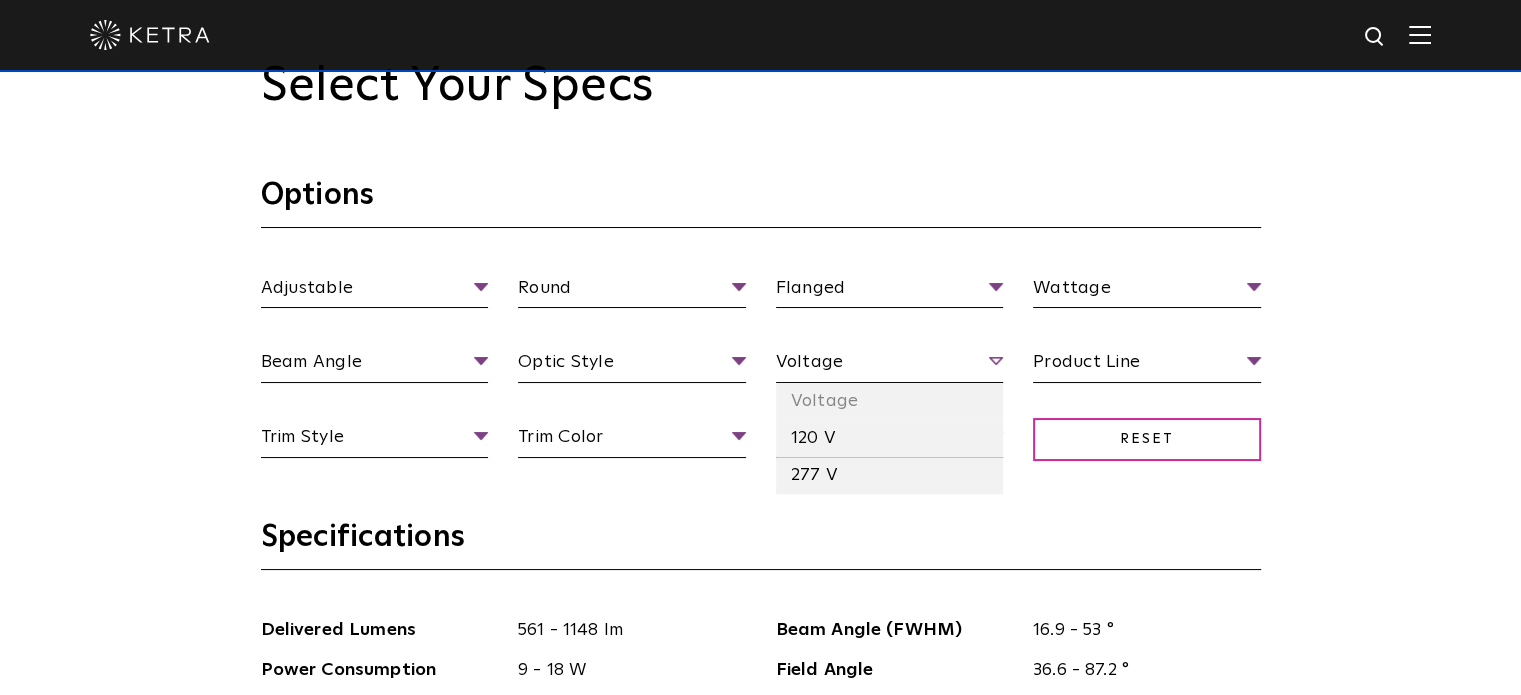 click on "Voltage" at bounding box center (890, 365) 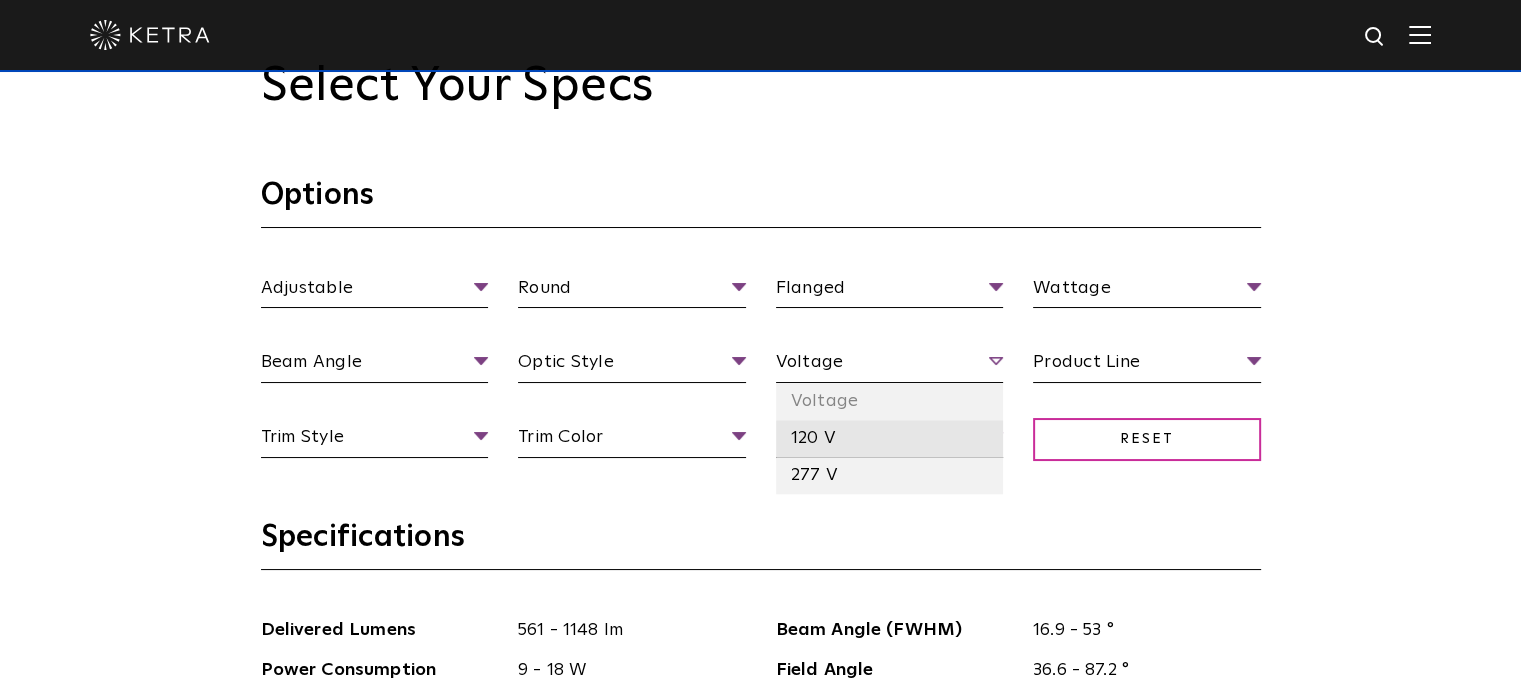 click on "120 V" at bounding box center (890, 438) 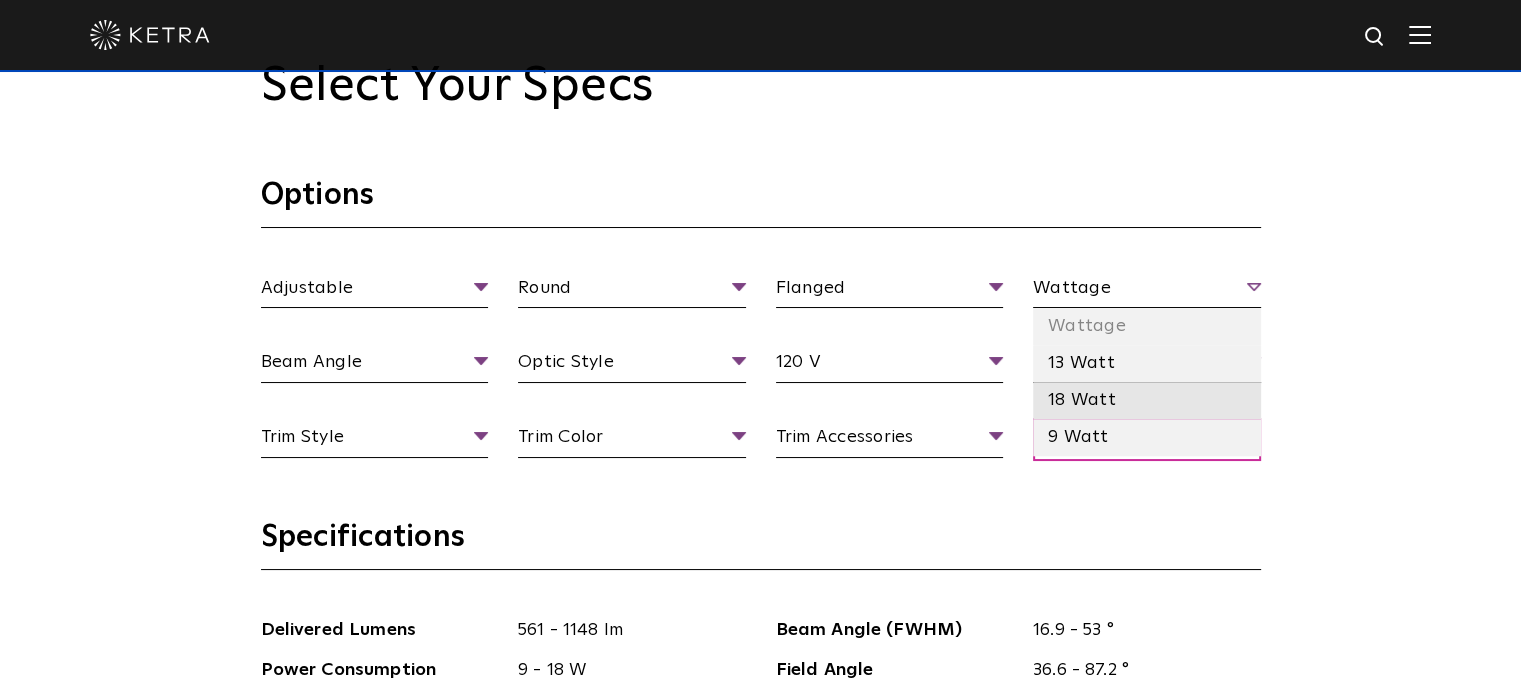 click on "18 Watt" at bounding box center (1147, 400) 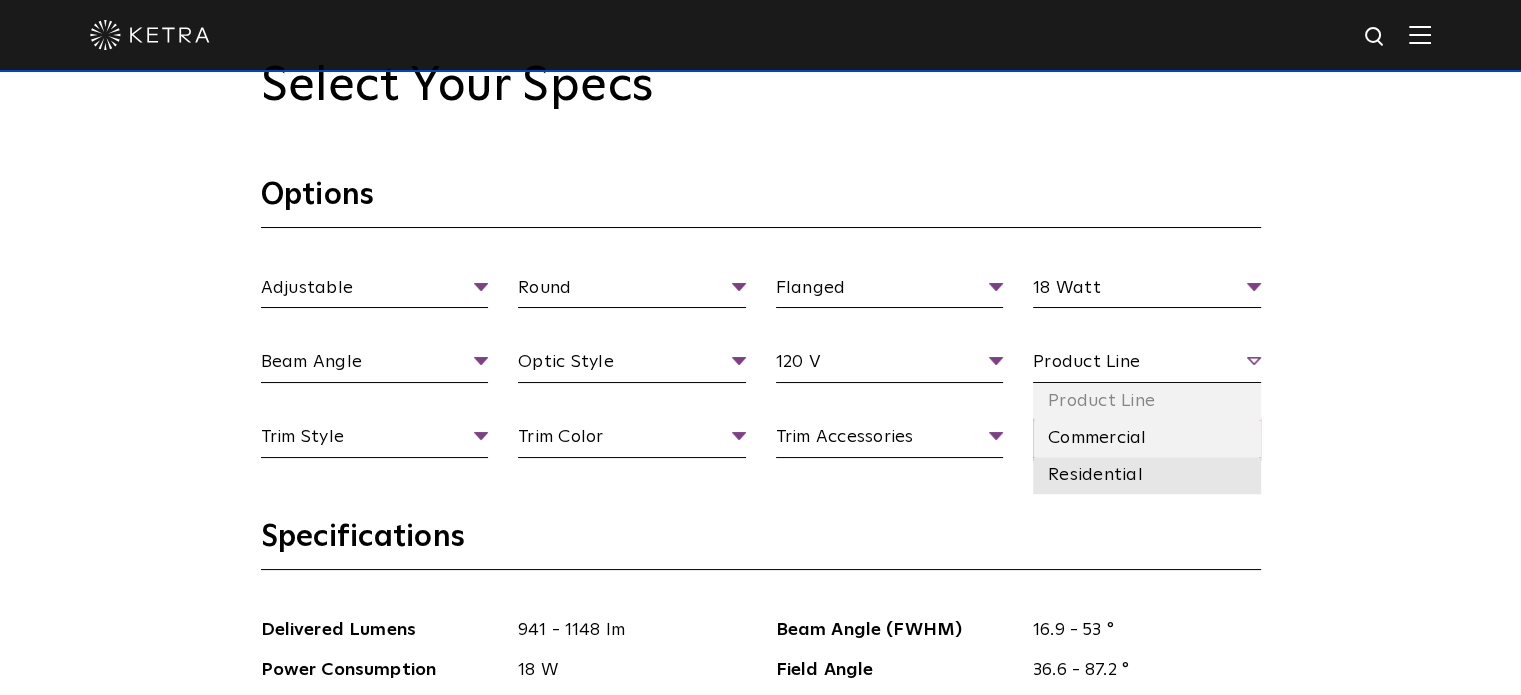 click on "Residential" at bounding box center [1147, 475] 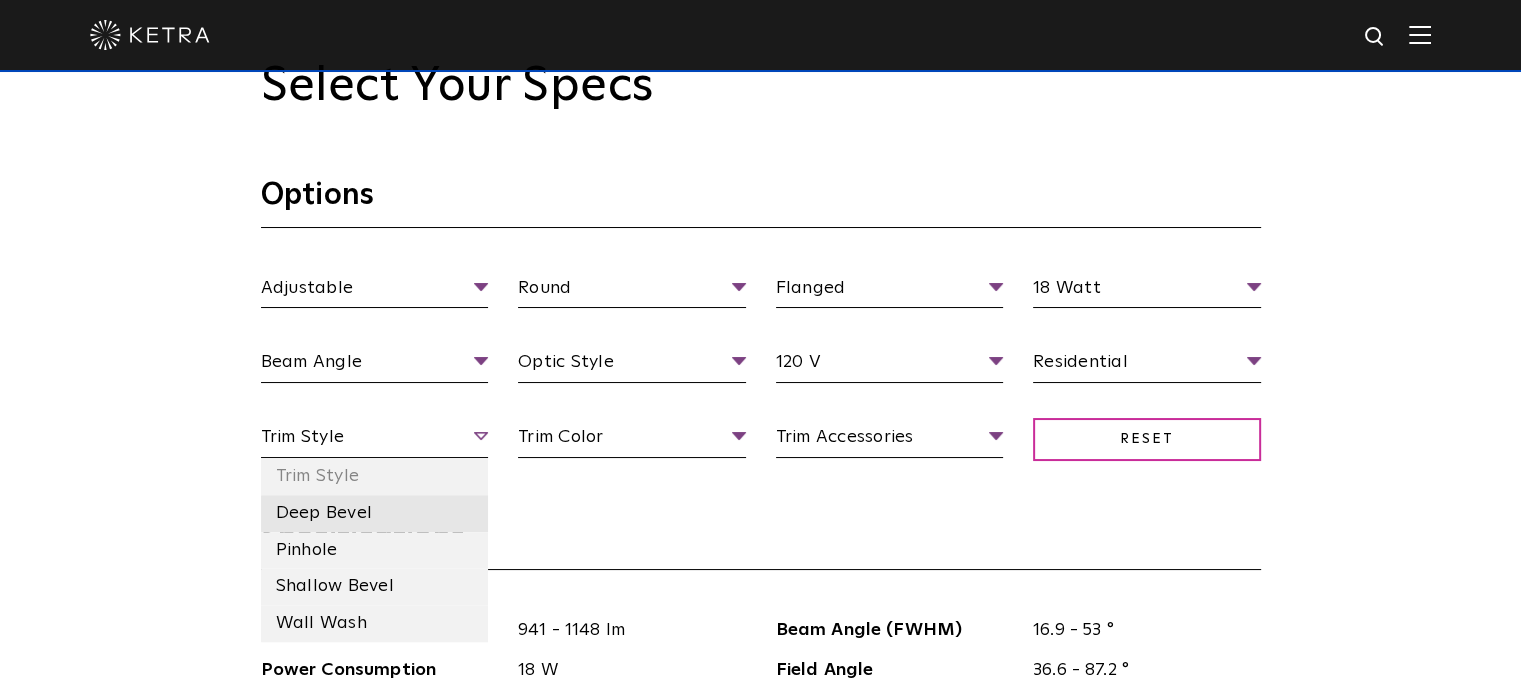 click on "Deep Bevel" at bounding box center (375, 513) 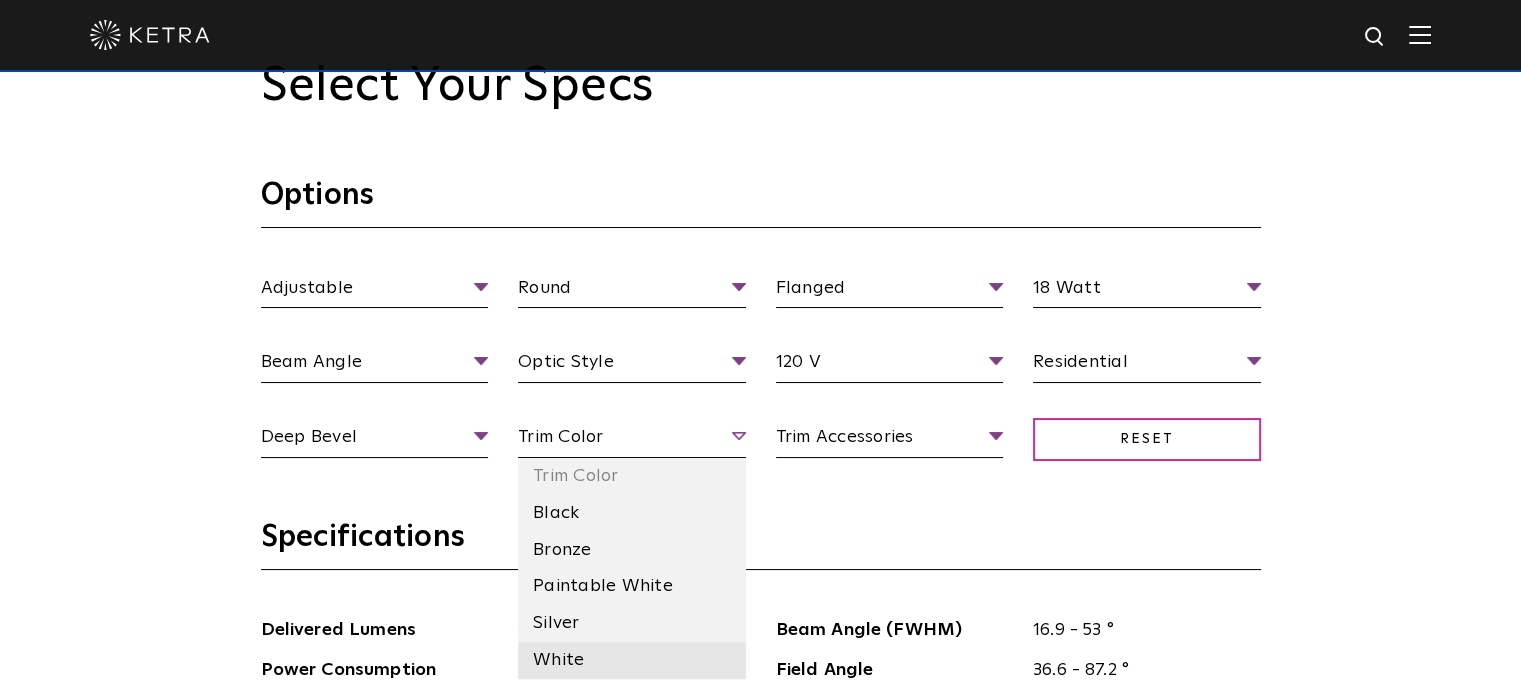 click on "White" at bounding box center [632, 660] 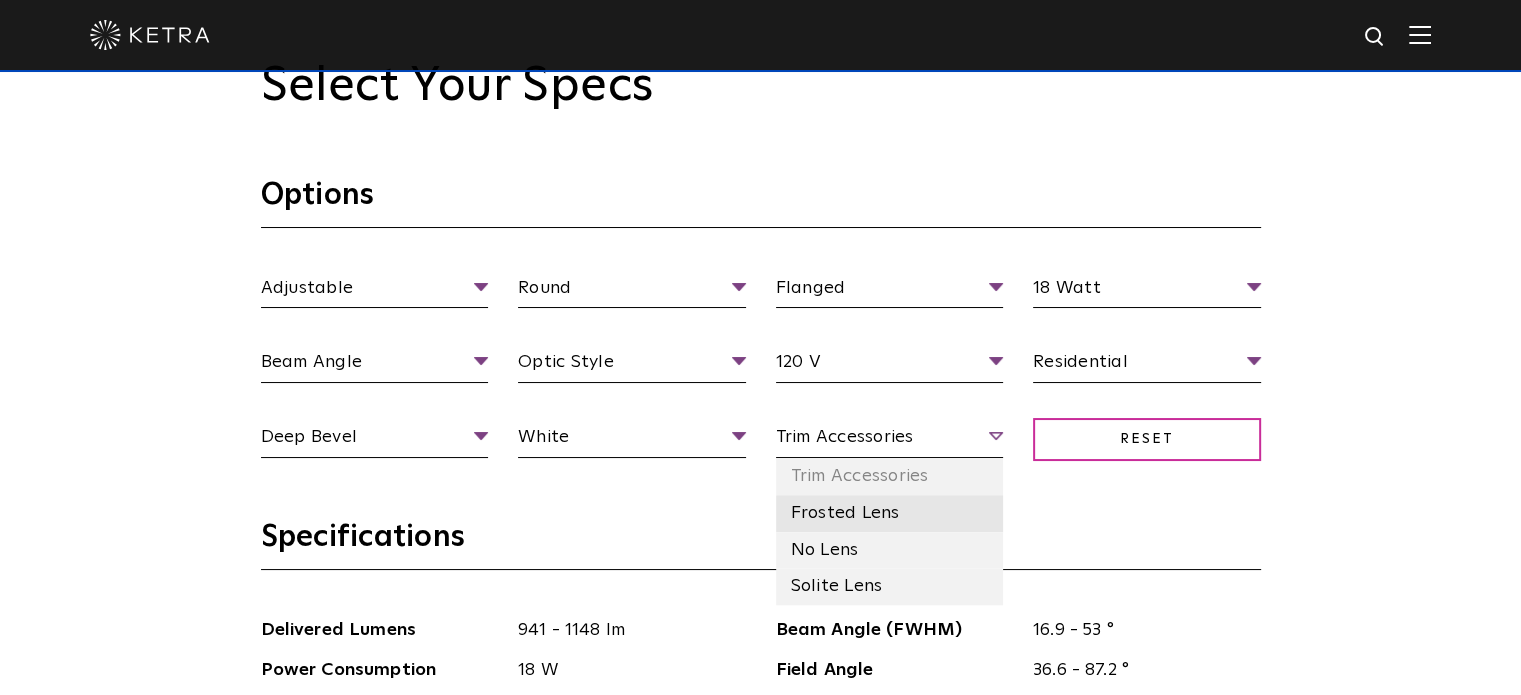 click on "Frosted Lens" at bounding box center (890, 513) 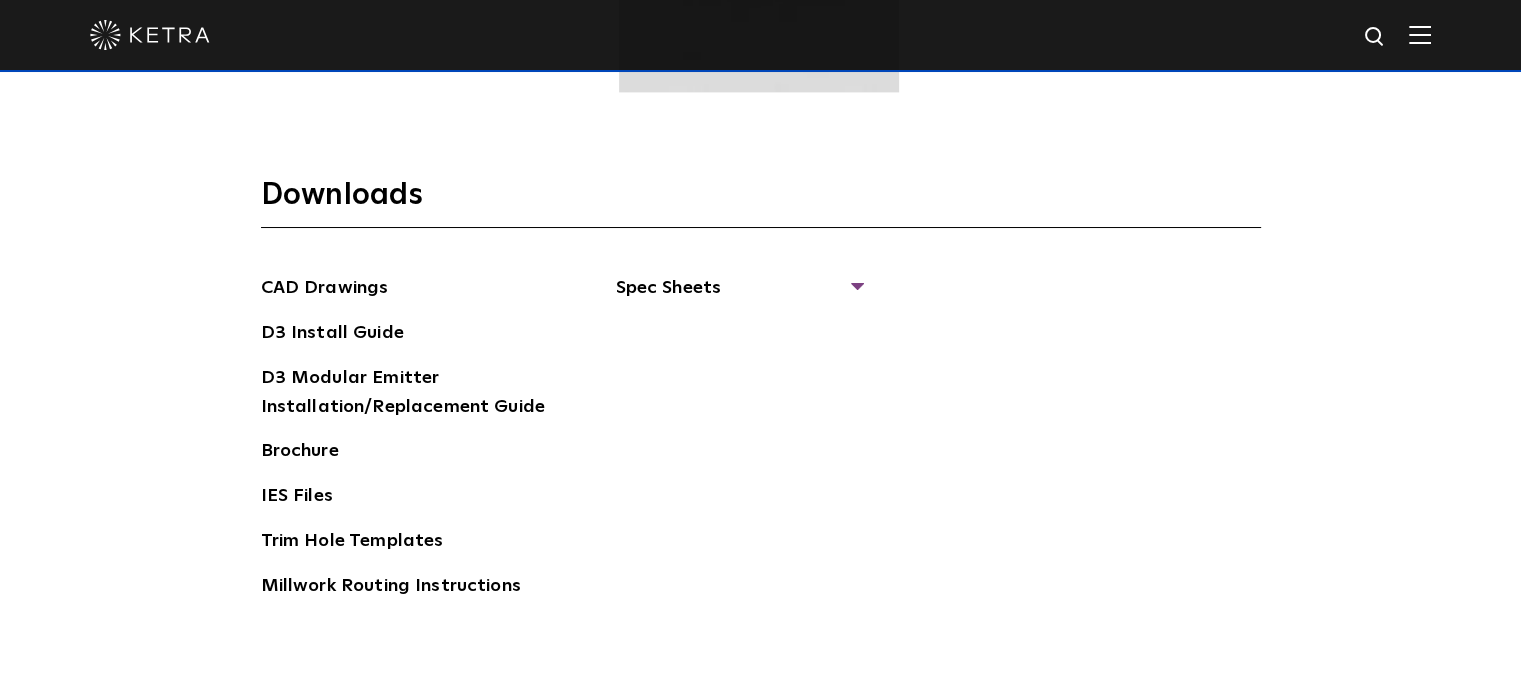 scroll, scrollTop: 2964, scrollLeft: 0, axis: vertical 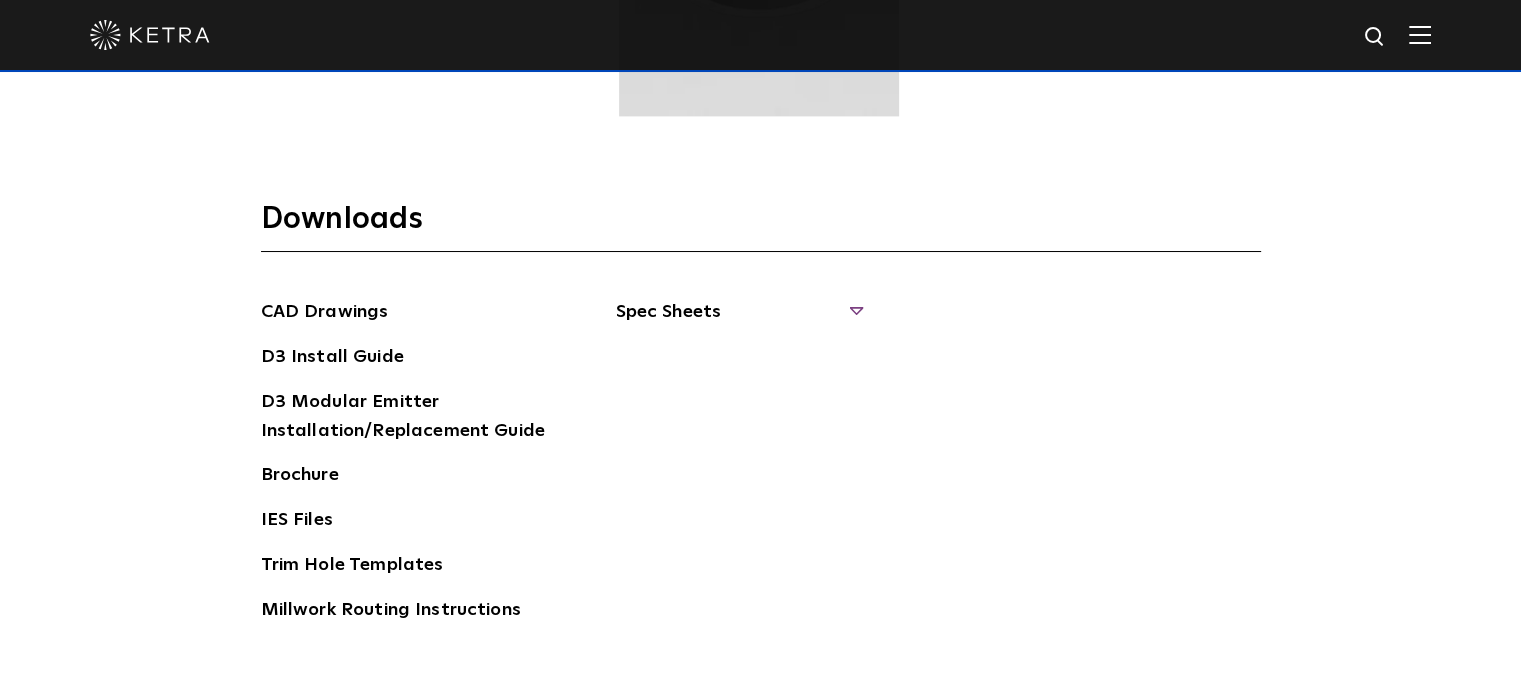 click on "Spec Sheets" at bounding box center (738, 320) 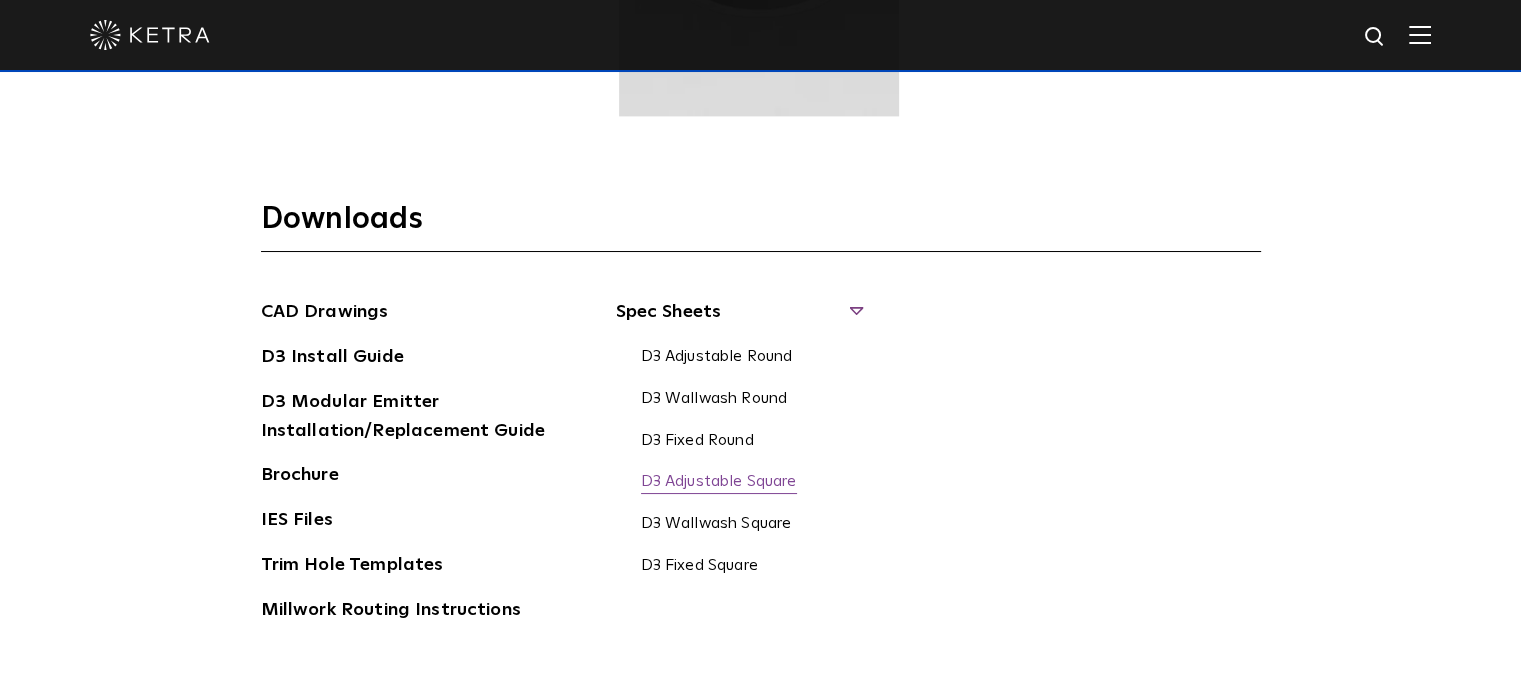 click on "D3 Adjustable Square" at bounding box center (719, 483) 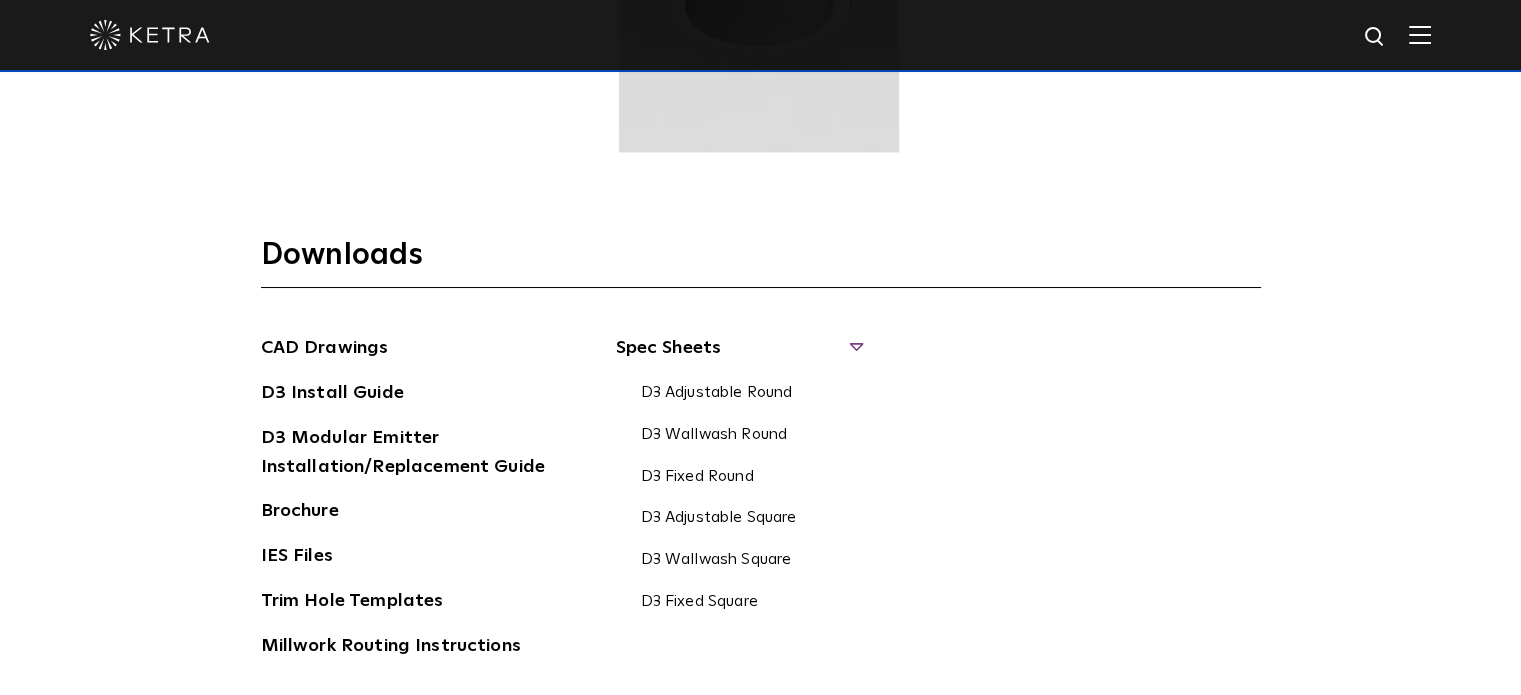 scroll, scrollTop: 2960, scrollLeft: 0, axis: vertical 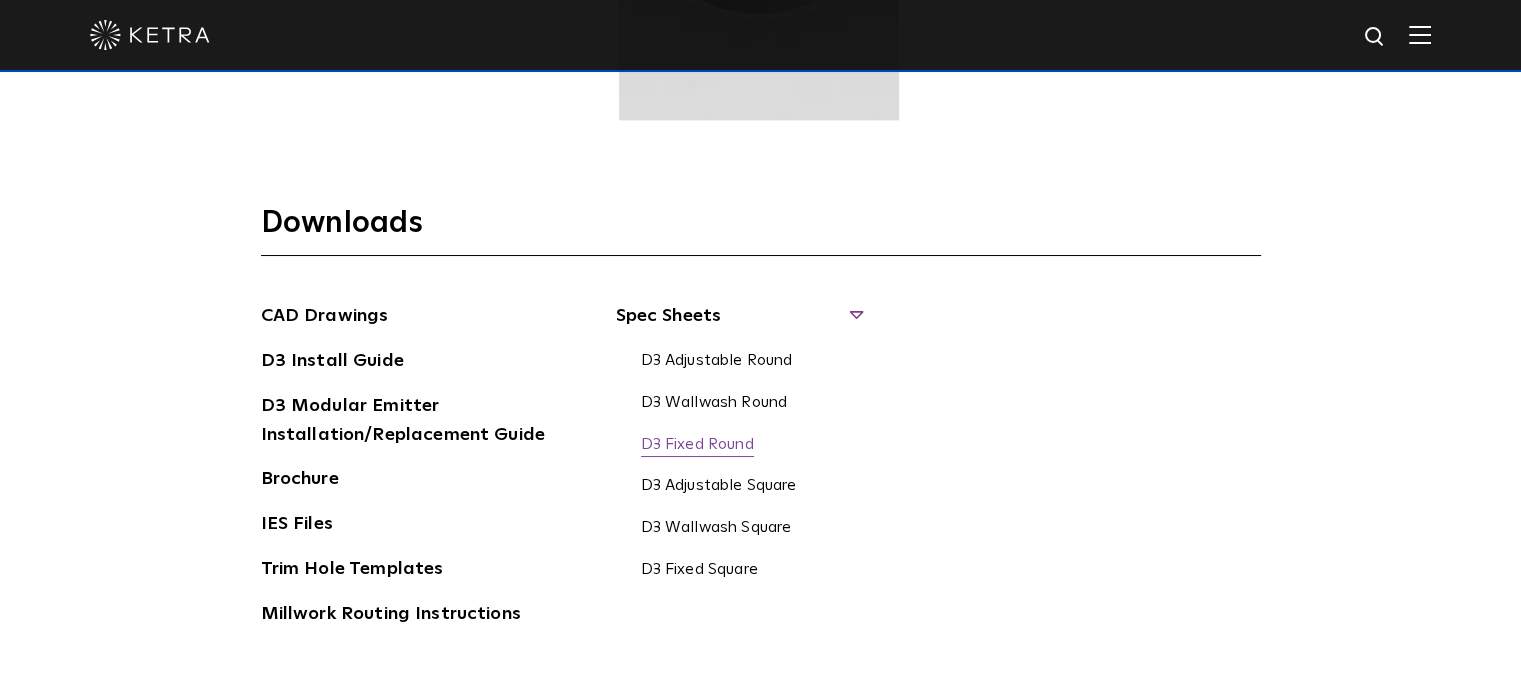click on "D3 Fixed Round" at bounding box center (697, 446) 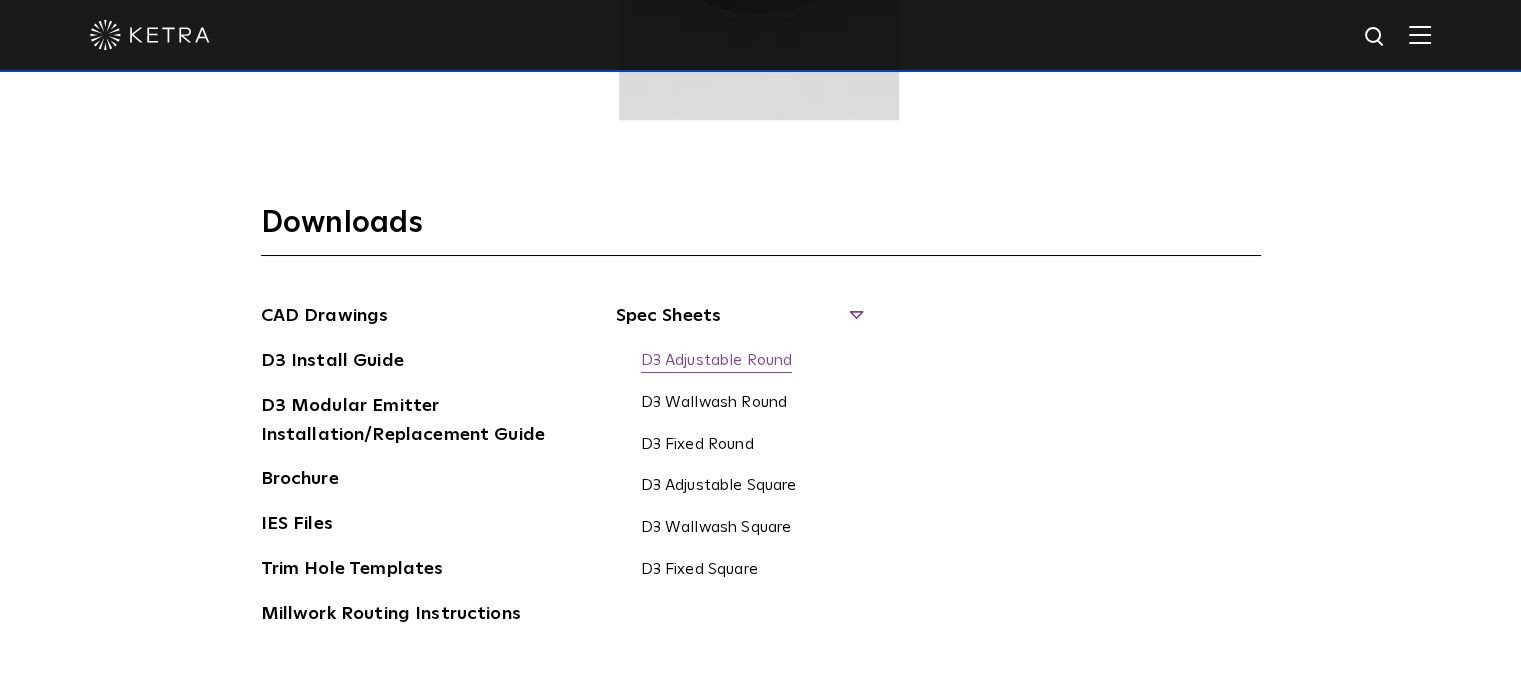 click on "D3 Adjustable Round" at bounding box center (717, 362) 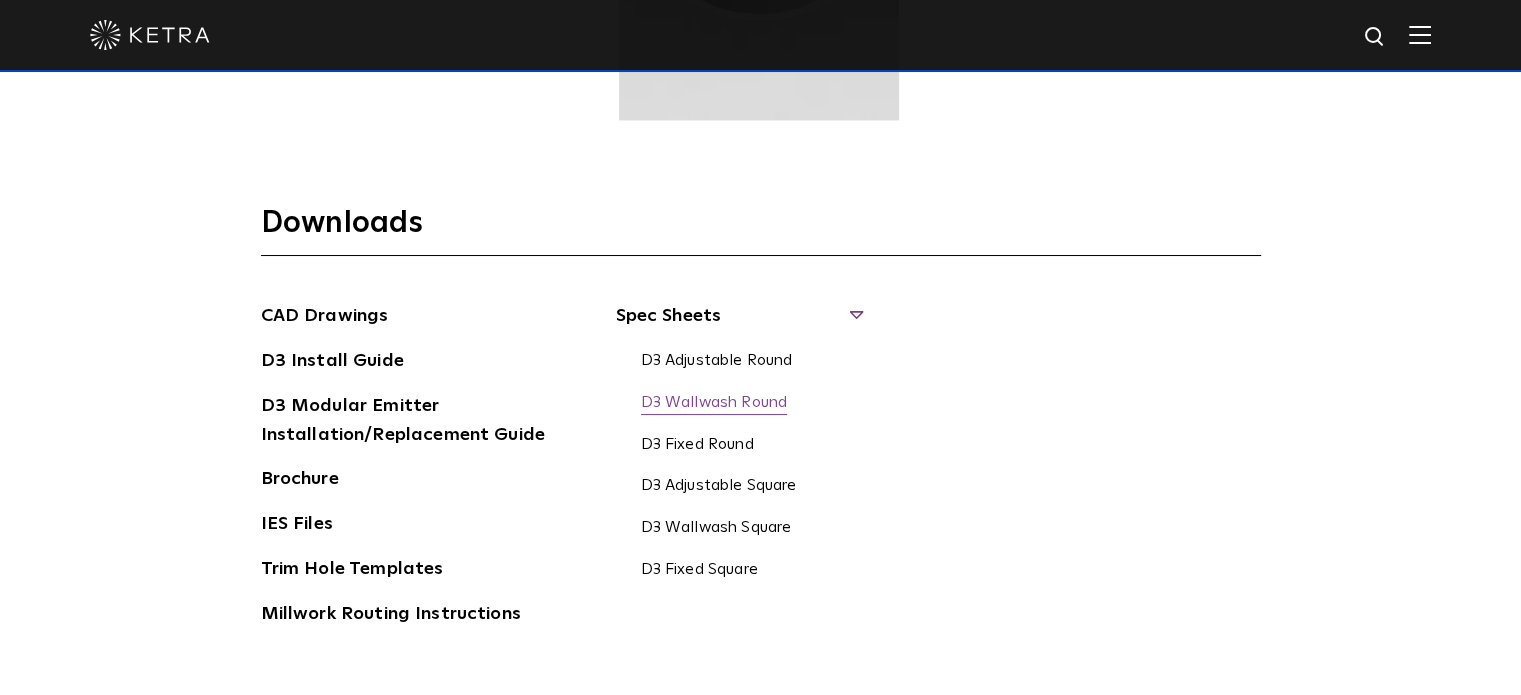 click on "D3 Wallwash Round" at bounding box center (714, 404) 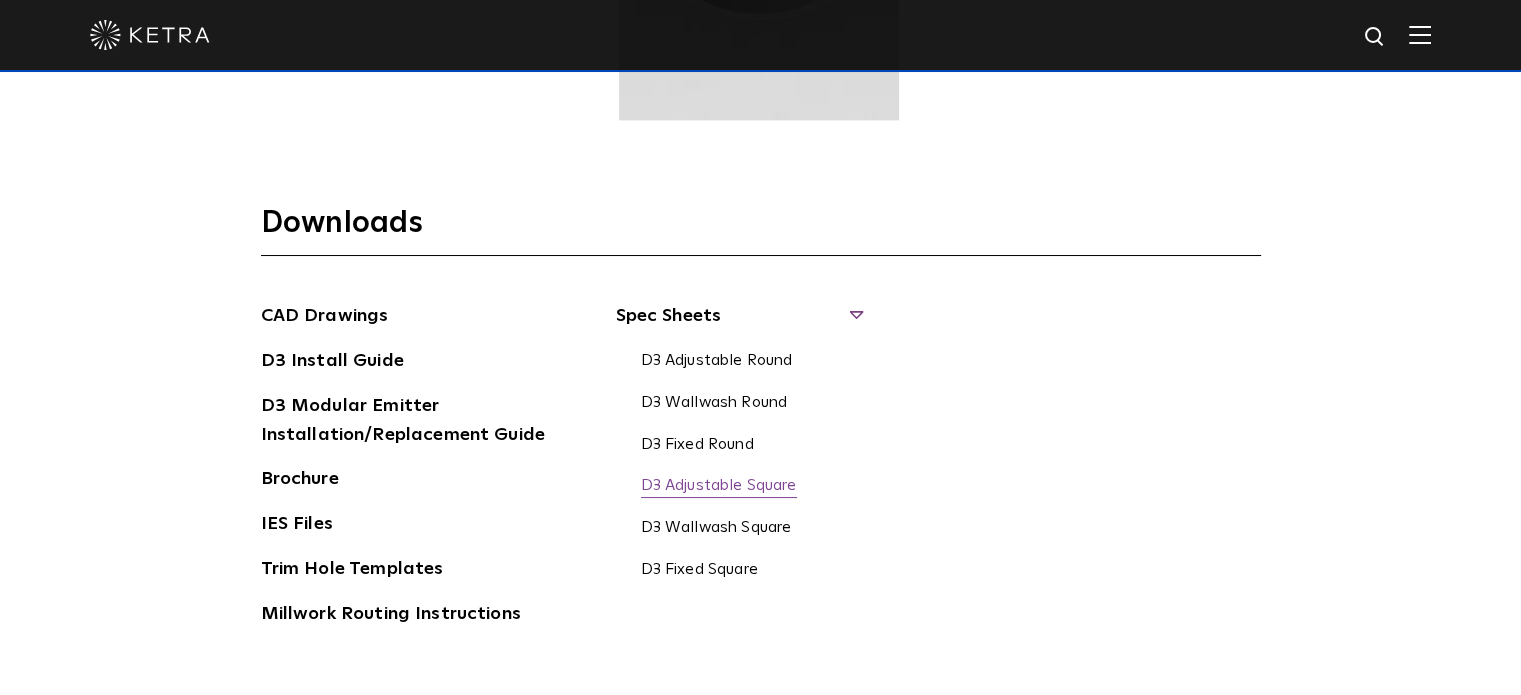 click on "D3 Adjustable Square" at bounding box center (719, 487) 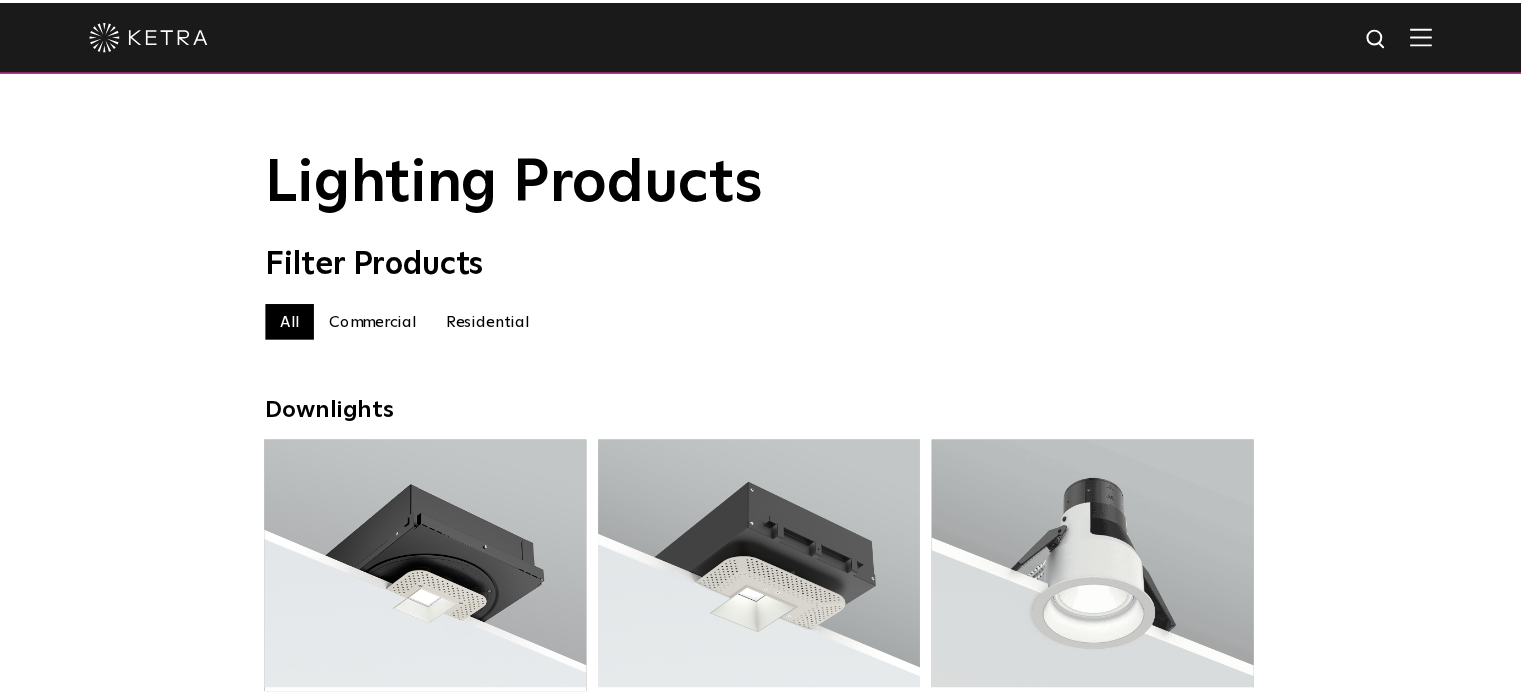 scroll, scrollTop: 272, scrollLeft: 0, axis: vertical 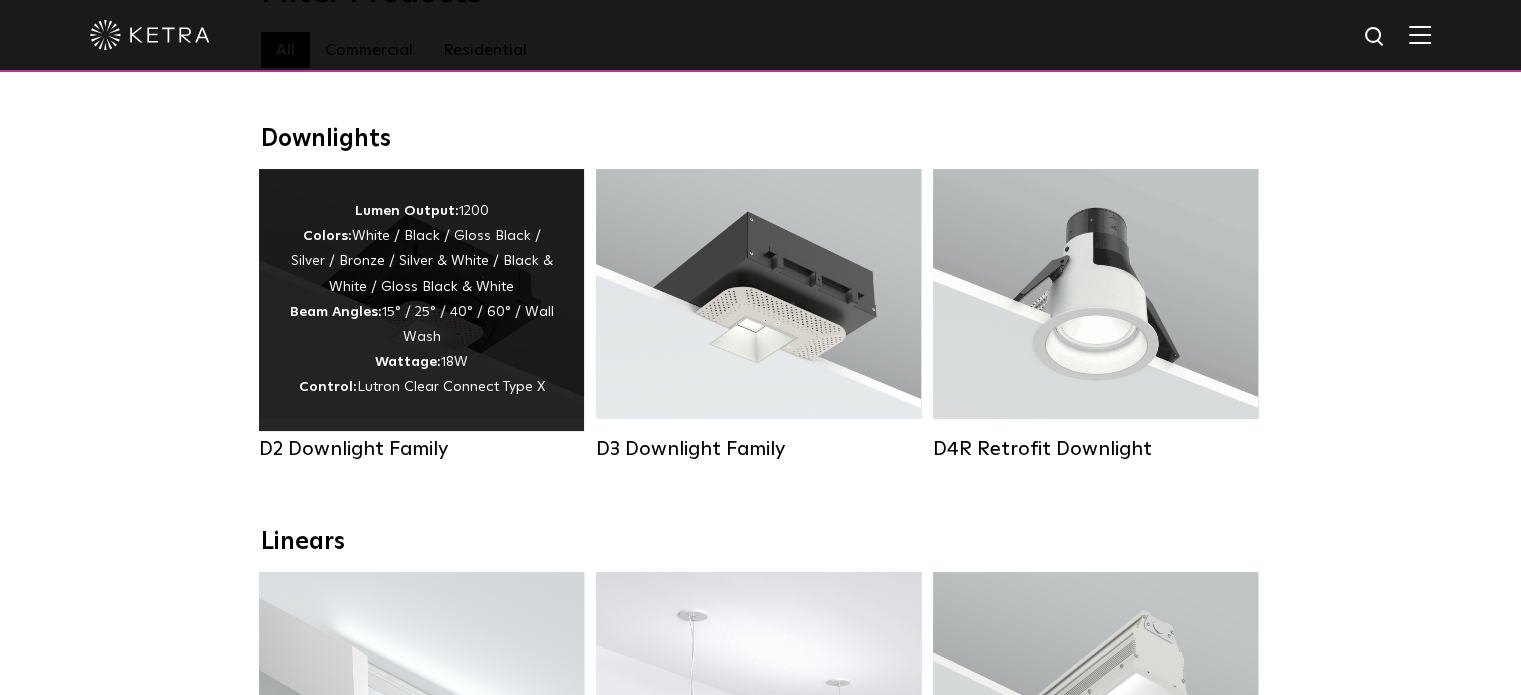 click on "D2 Downlight Family" at bounding box center [421, 449] 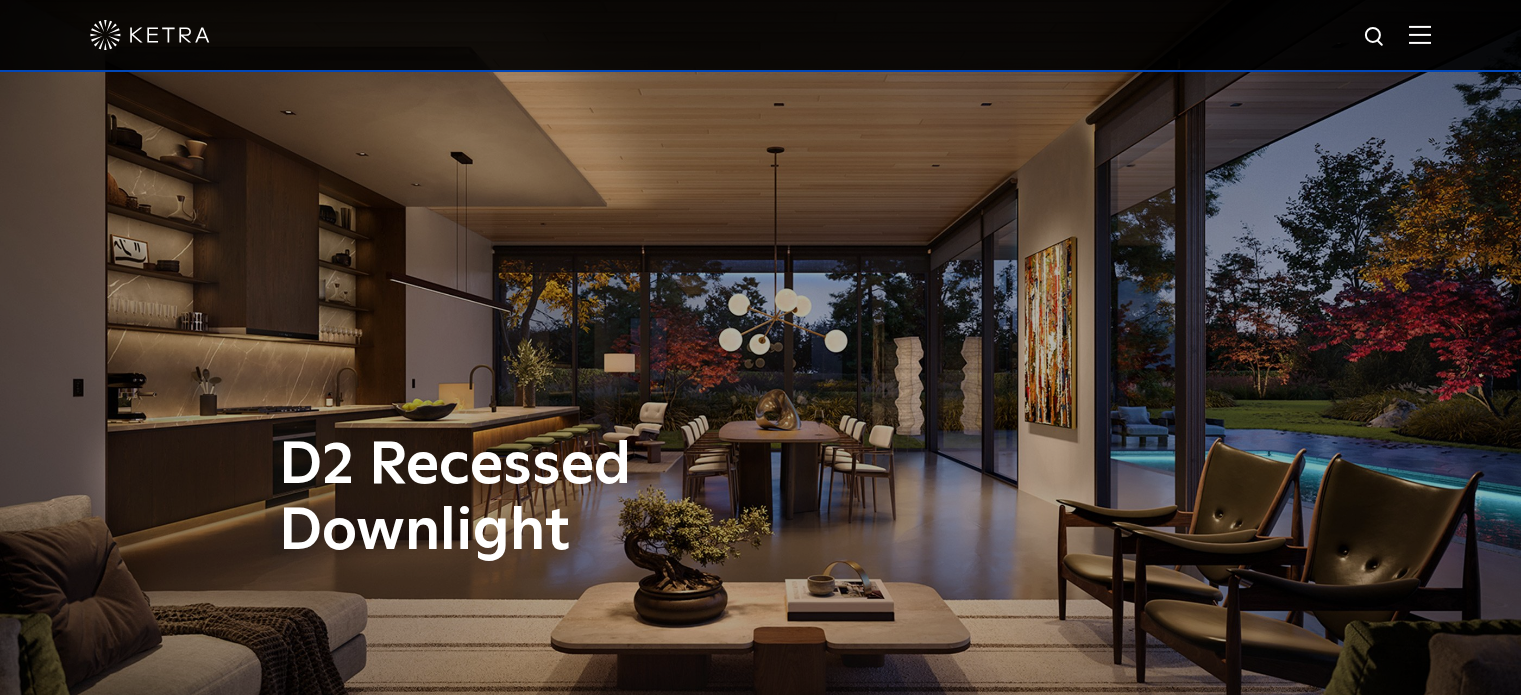scroll, scrollTop: 0, scrollLeft: 0, axis: both 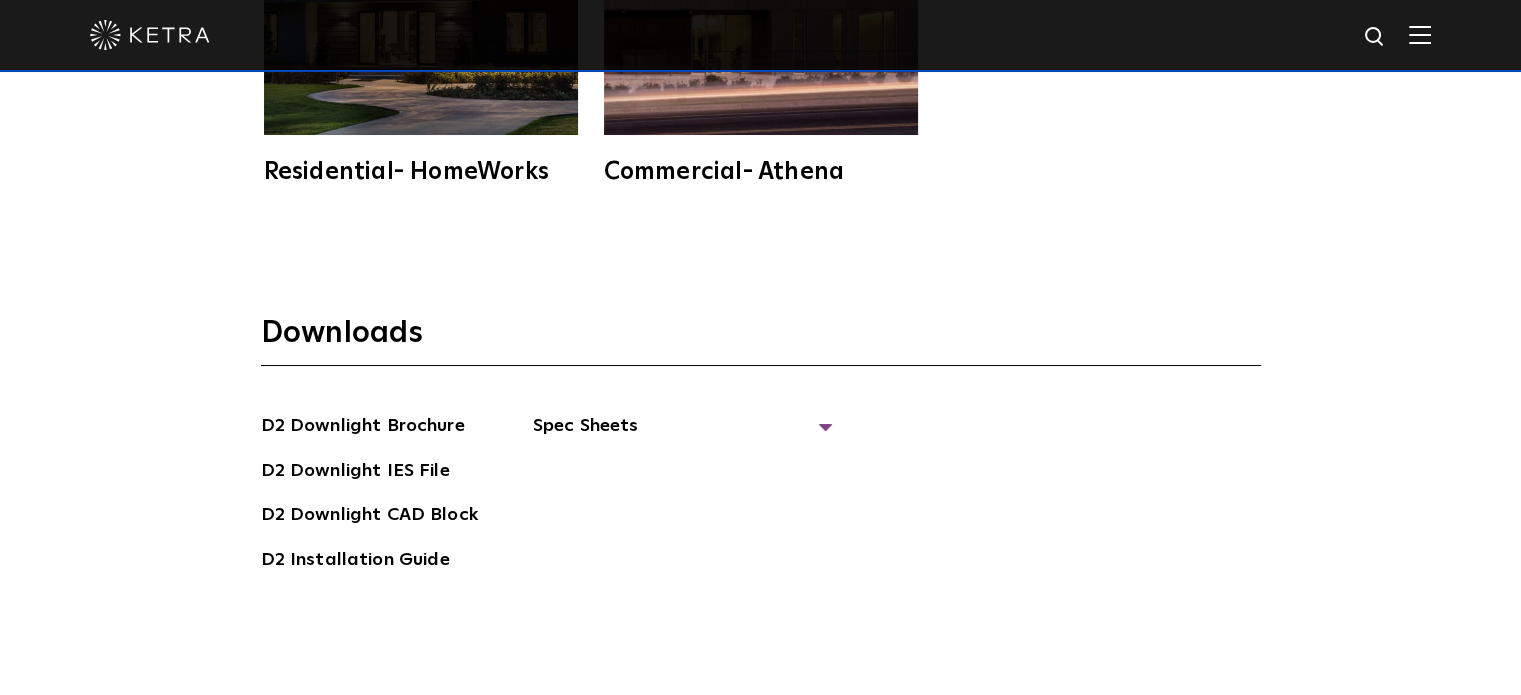 drag, startPoint x: 1527, startPoint y: 63, endPoint x: 1494, endPoint y: 587, distance: 525.0381 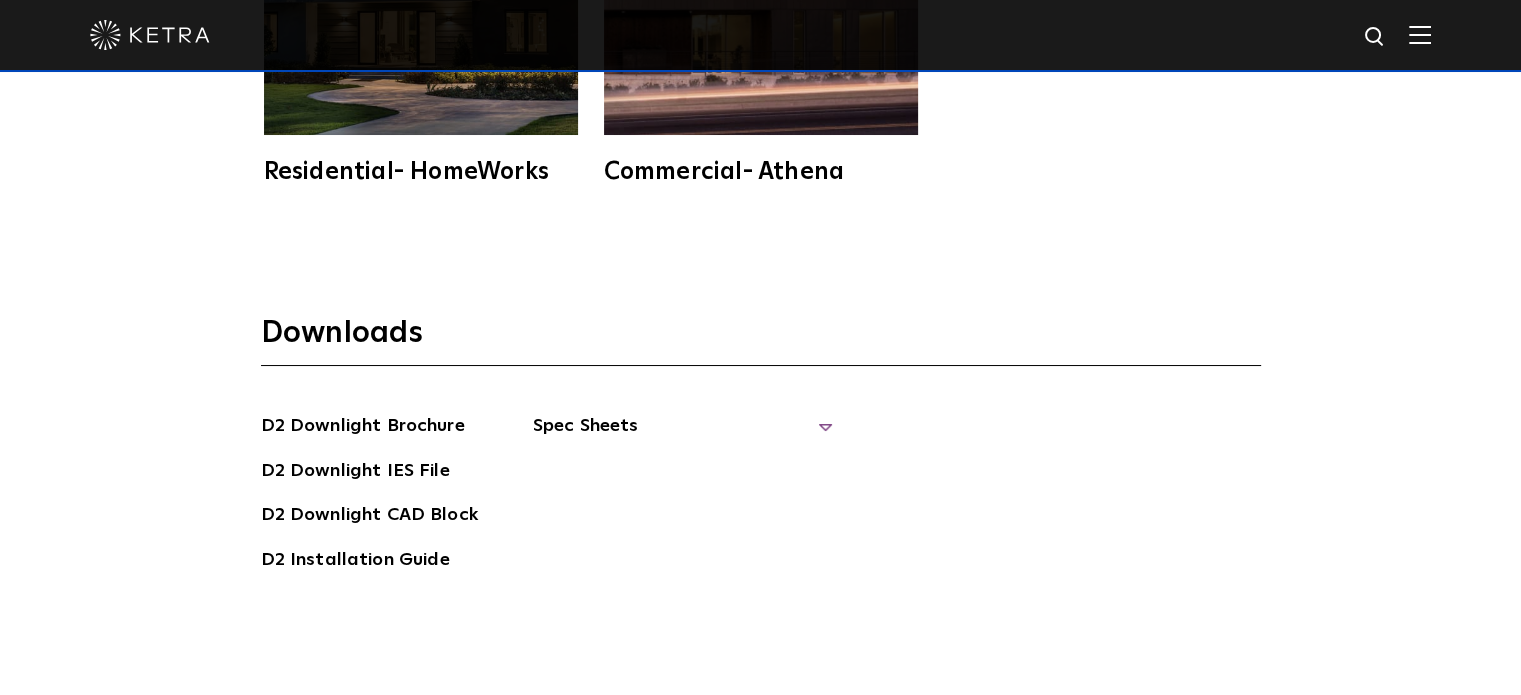 click on "Spec Sheets" at bounding box center [683, 434] 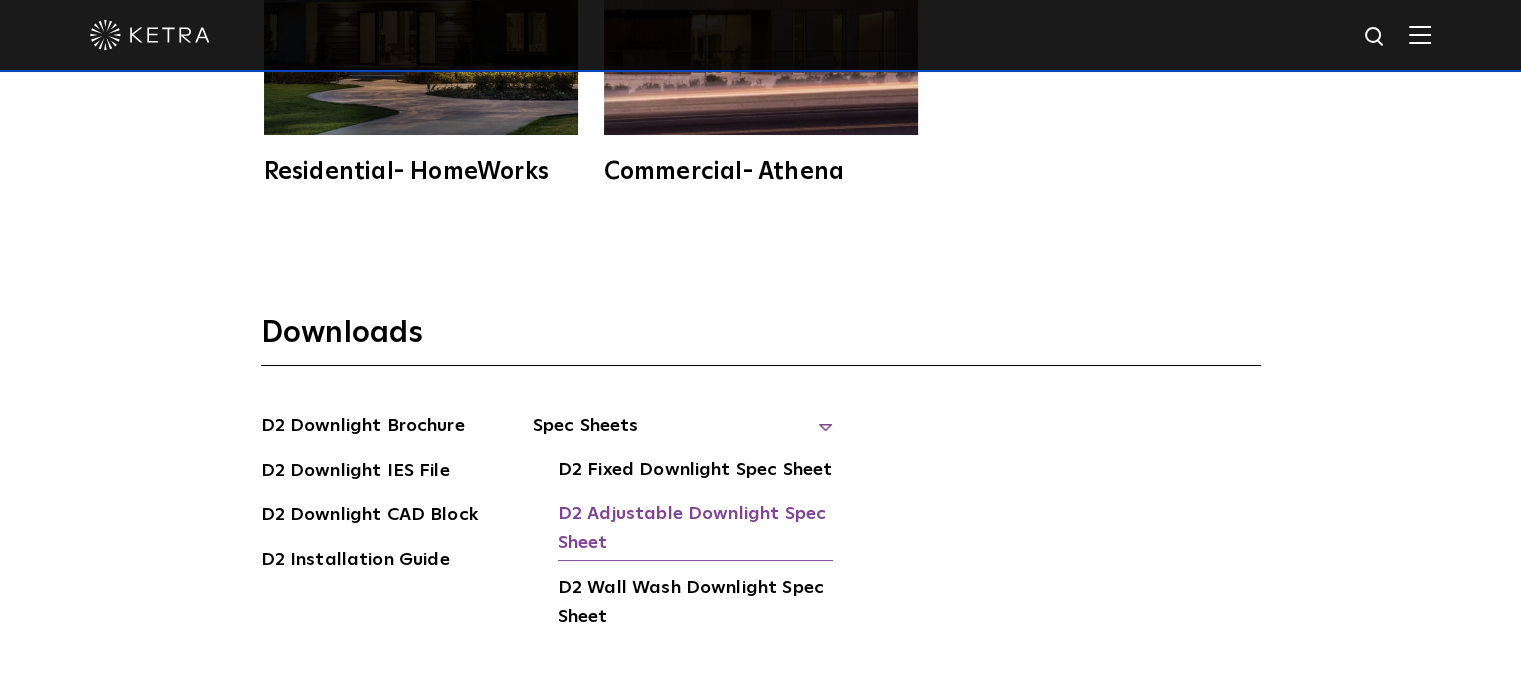 click on "D2 Adjustable Downlight Spec Sheet" at bounding box center (695, 530) 